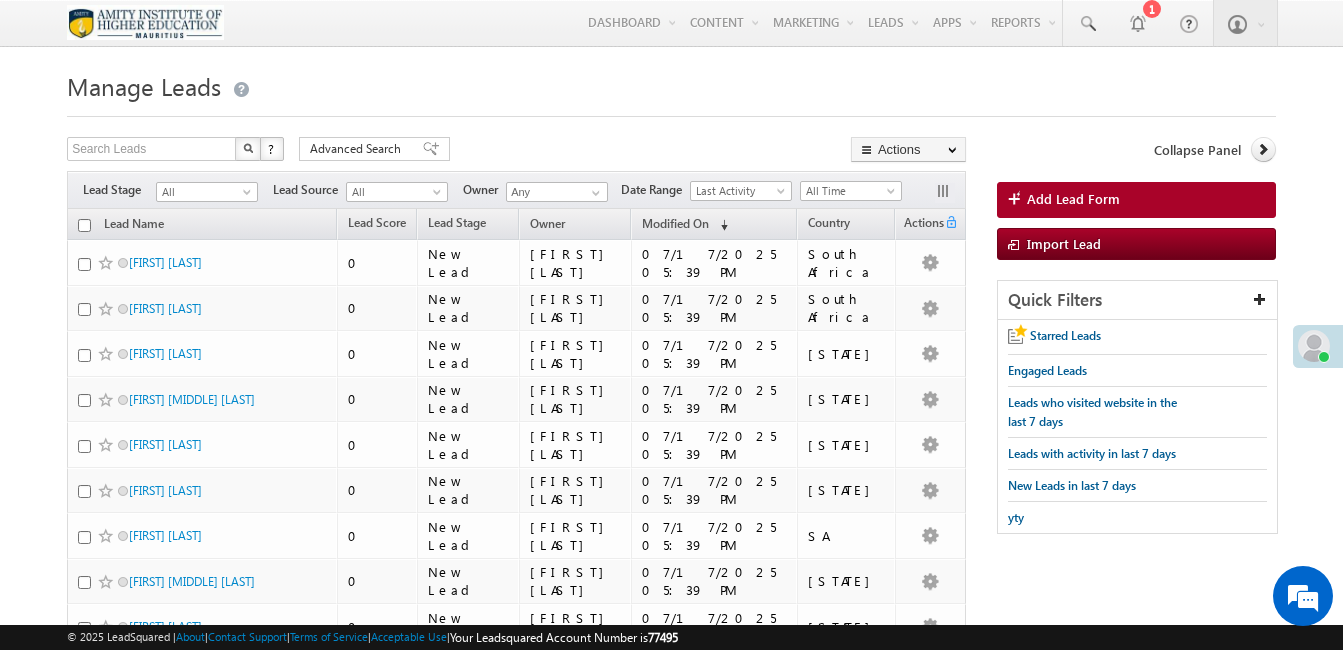 scroll, scrollTop: 0, scrollLeft: 0, axis: both 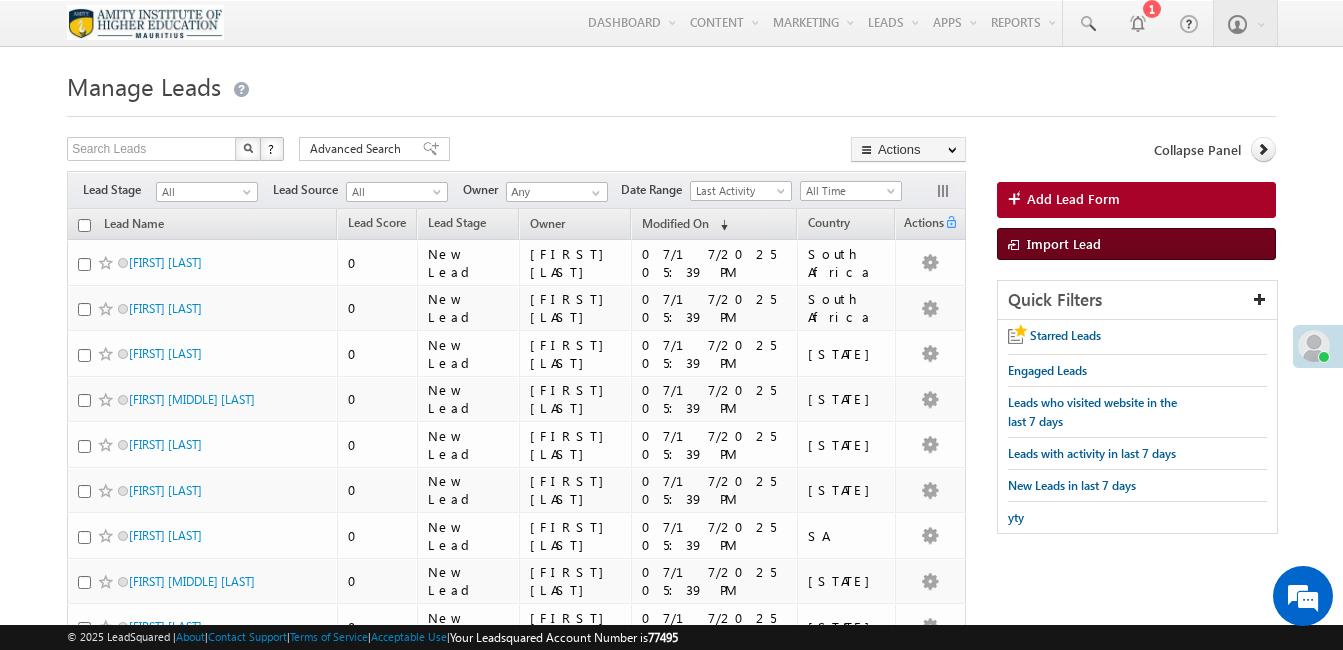 click on "Import Lead" at bounding box center (1064, 243) 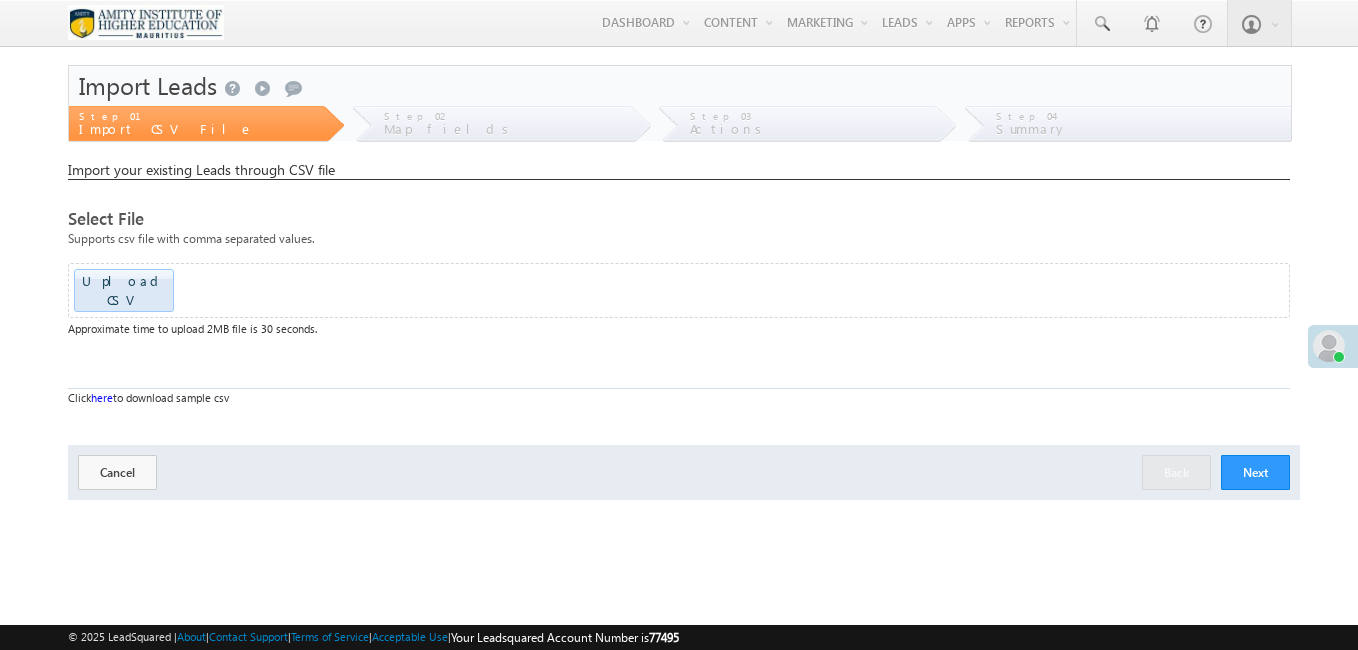 scroll, scrollTop: 0, scrollLeft: 0, axis: both 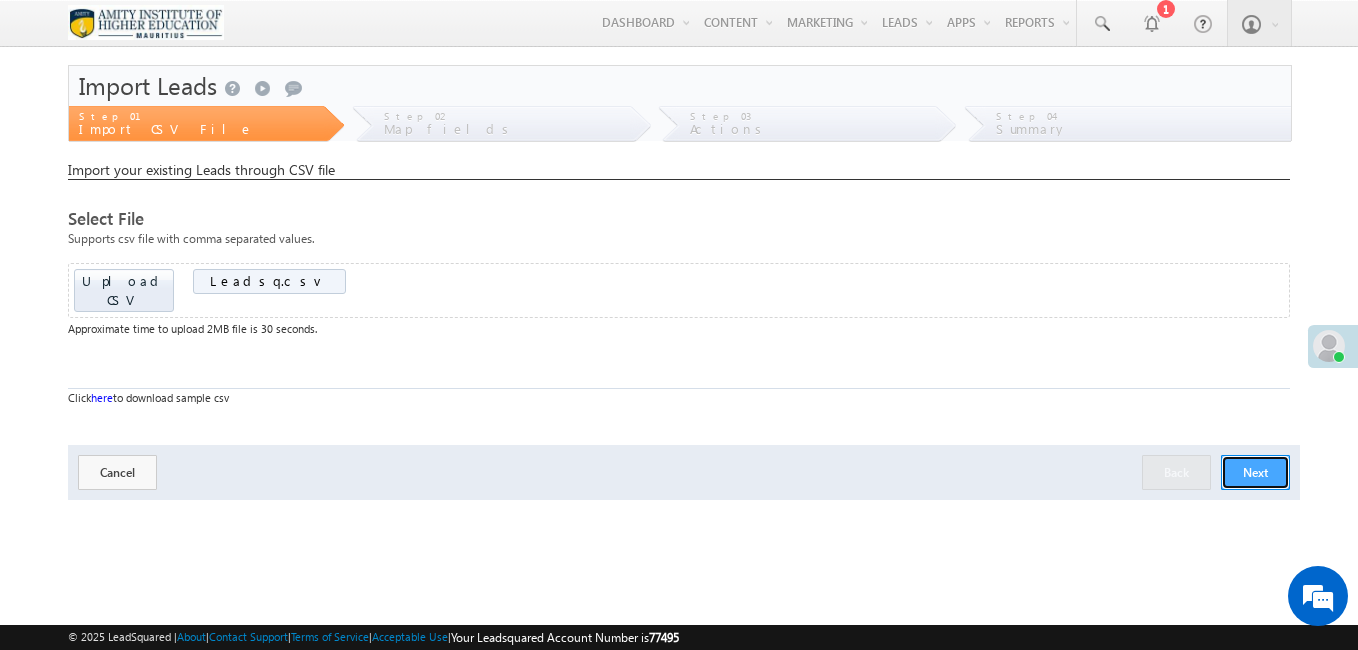 click on "Next" at bounding box center [1255, 472] 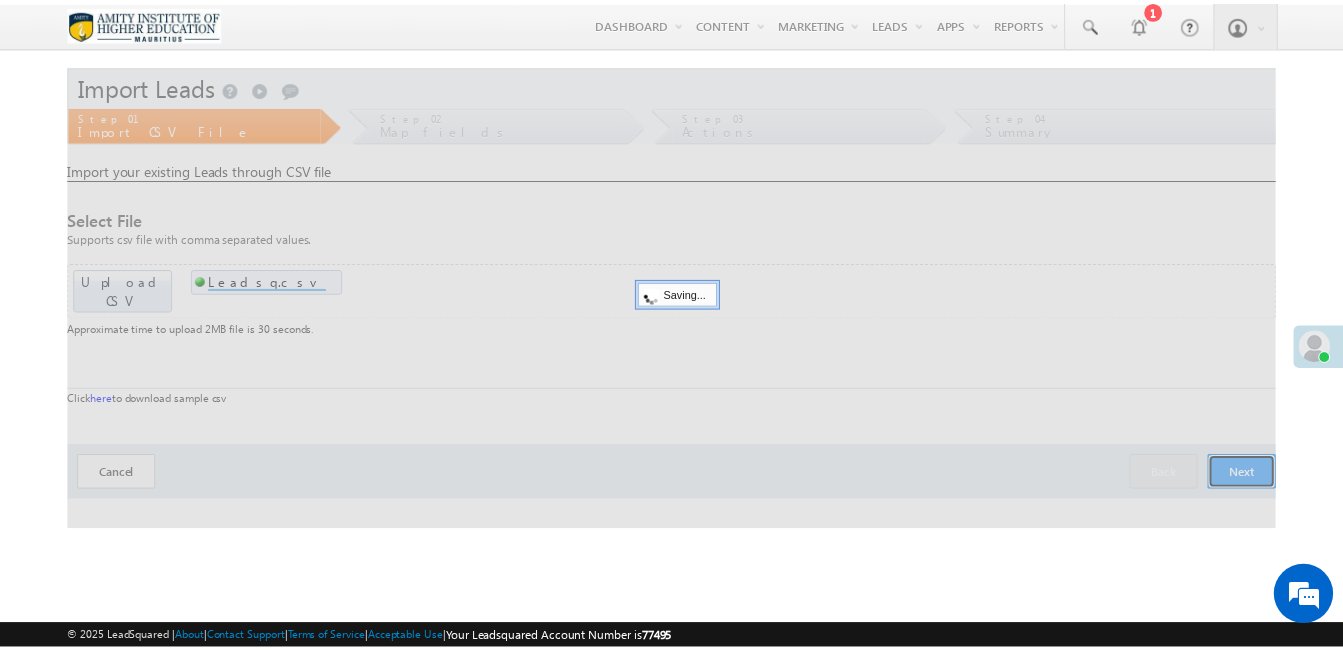 scroll, scrollTop: 0, scrollLeft: 0, axis: both 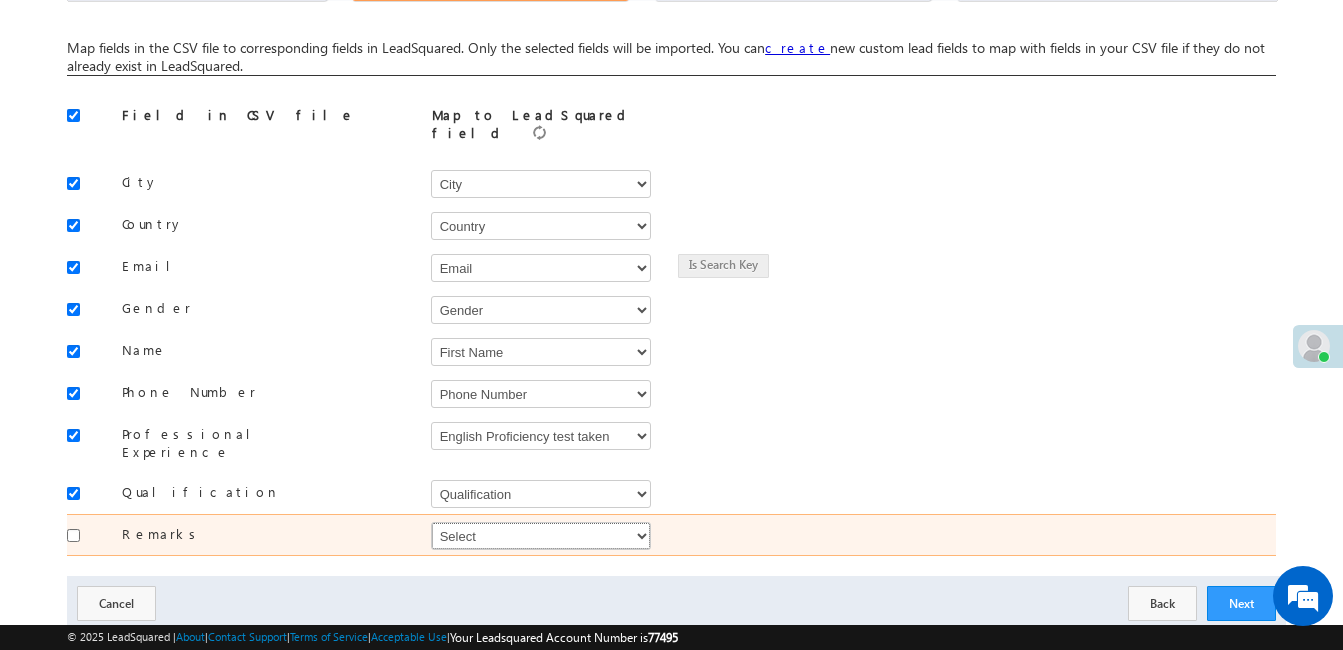 click on "Select Select Address 1 Address 2 Alternate Mobile Number Any specific university or program Campus City Company counselling mode Country Country Geotagging Course Created On Creative Current Organization Date of Birth Disposition DNP Count Do Not Call Do Not Email Do Not SMS Do Not Track Do you have a valid passport Do you have scholarships Dropped Off Reason Email English Proficiency test taken  First Name Form Number Full Name Gender Have you Completed Graduation Have you Completed Post Graduation Have you Completed XII Class Highest Degree Intake Interested Country intProgram intUniv intUniversity Job Title Keyword Last Call Notes Last Name Latitude Lead Source Lead Stage Longitude Medium Next Call Date and Time Not Interested Reason Notes Occupation Order Value Owner Passport Photo - Status Percentage Scored in Graduation Percentage Scored in Post Graduation Percentage Scored in X Class Percentage scored in XII Class percentageinUG Phone Number Program Interested For Program Name Promotional Video Link" at bounding box center (541, 536) 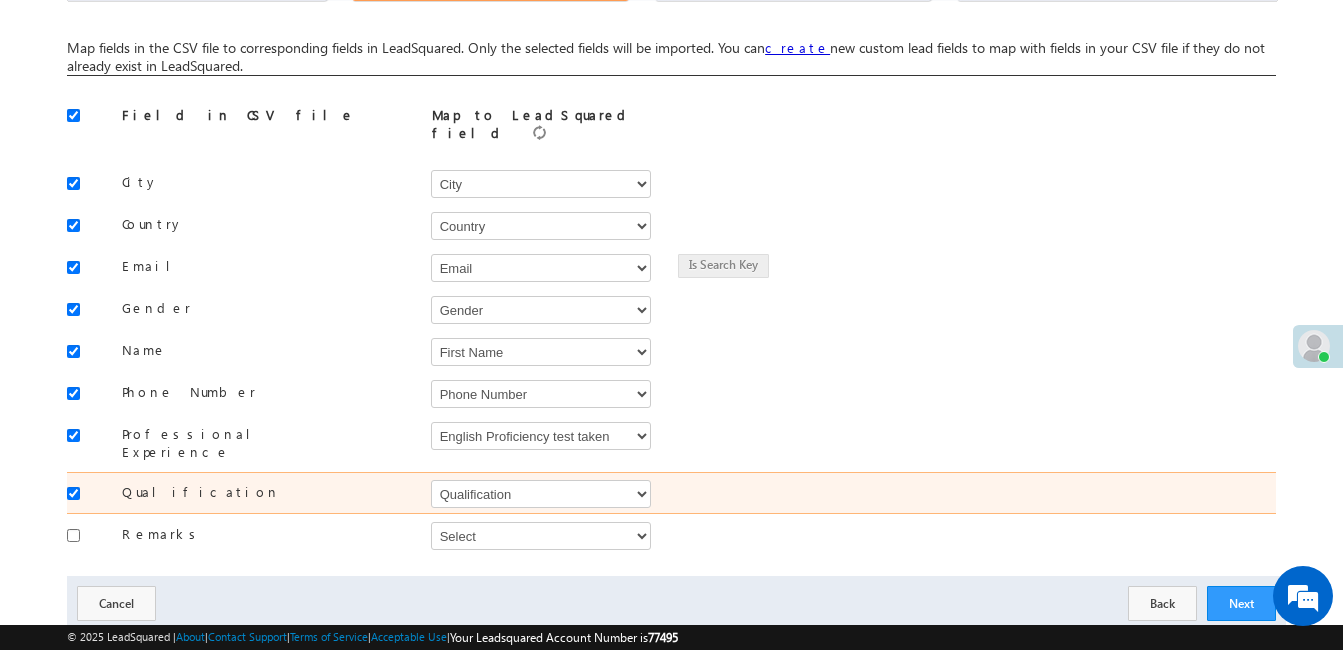 click at bounding box center (952, 492) 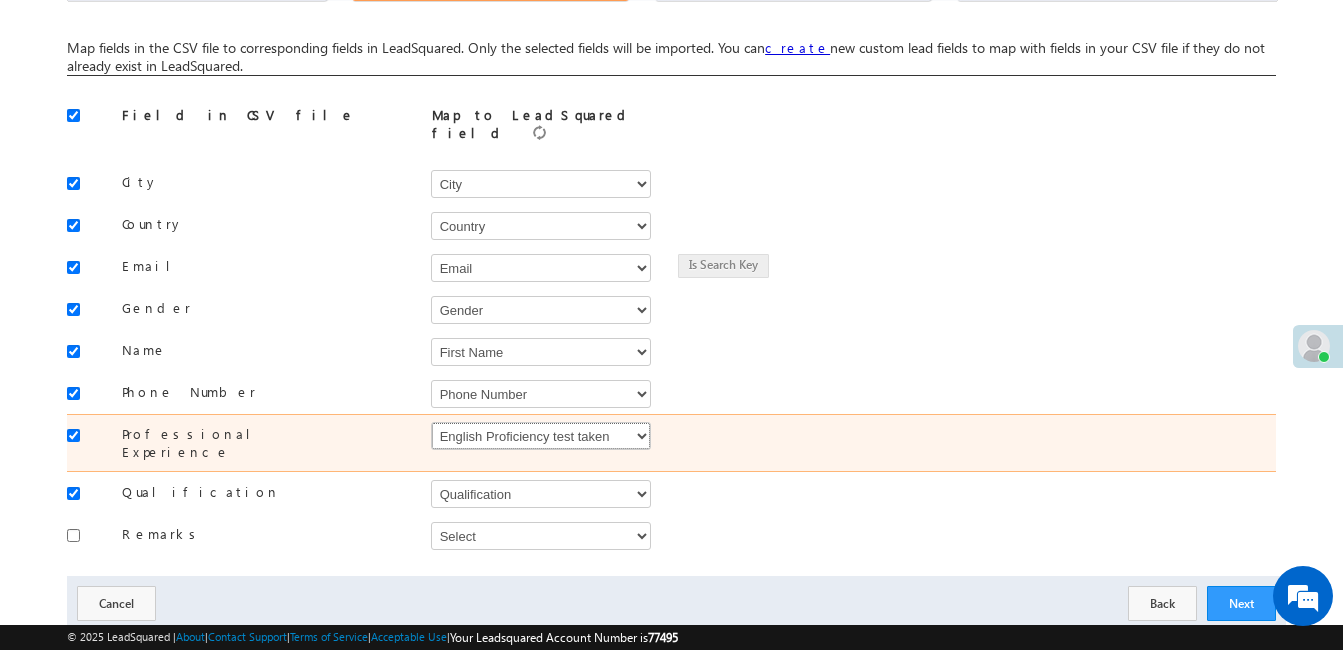 click on "Select Select Address 1 Address 2 Alternate Mobile Number Any specific university or program Campus City Company counselling mode Country Country Geotagging Course Created On Creative Current Organization Date of Birth Disposition DNP Count Do Not Call Do Not Email Do Not SMS Do Not Track Do you have a valid passport Do you have scholarships Dropped Off Reason Email English Proficiency test taken  First Name Form Number Full Name Gender Have you Completed Graduation Have you Completed Post Graduation Have you Completed XII Class Highest Degree Intake Interested Country intProgram intUniv intUniversity Job Title Keyword Last Call Notes Last Name Latitude Lead Source Lead Stage Longitude Medium Next Call Date and Time Not Interested Reason Notes Occupation Order Value Owner Passport Photo - Status Percentage Scored in Graduation Percentage Scored in Post Graduation Percentage Scored in X Class Percentage scored in XII Class percentageinUG Phone Number Program Interested For Program Name Promotional Video Link" at bounding box center (541, 436) 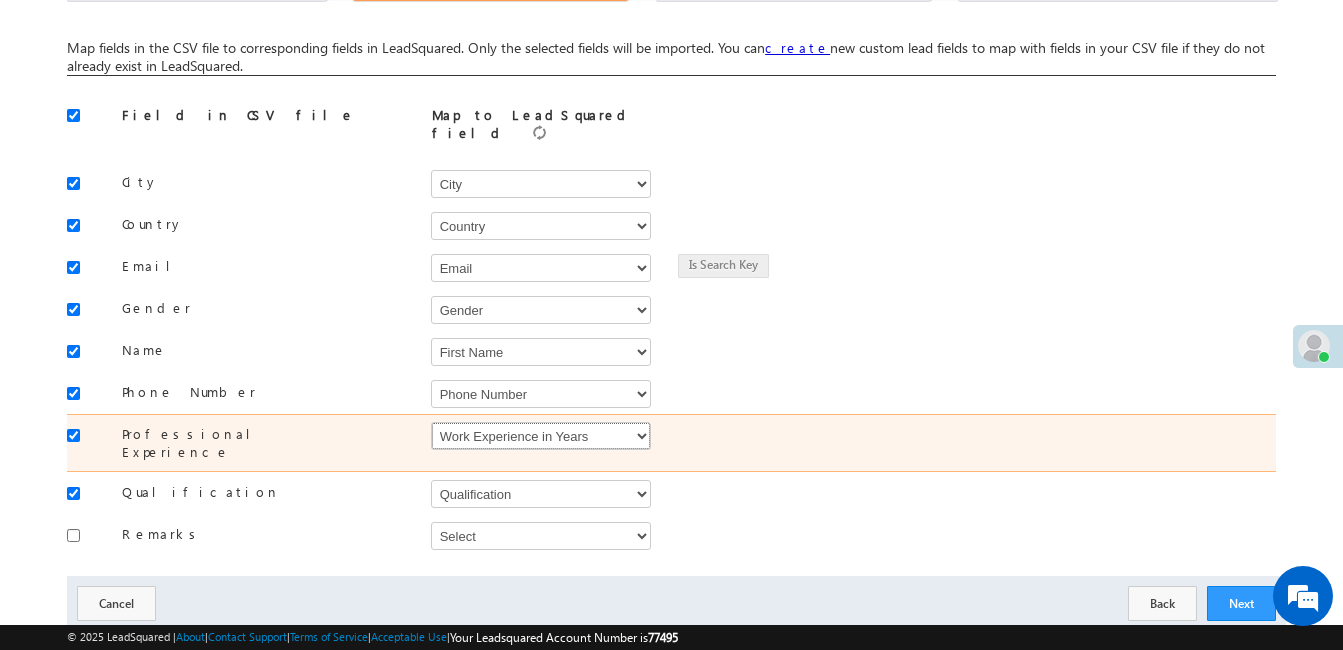 click on "Select Select Address 1 Address 2 Alternate Mobile Number Any specific university or program Campus City Company counselling mode Country Country Geotagging Course Created On Creative Current Organization Date of Birth Disposition DNP Count Do Not Call Do Not Email Do Not SMS Do Not Track Do you have a valid passport Do you have scholarships Dropped Off Reason Email English Proficiency test taken  First Name Form Number Full Name Gender Have you Completed Graduation Have you Completed Post Graduation Have you Completed XII Class Highest Degree Intake Interested Country intProgram intUniv intUniversity Job Title Keyword Last Call Notes Last Name Latitude Lead Source Lead Stage Longitude Medium Next Call Date and Time Not Interested Reason Notes Occupation Order Value Owner Passport Photo - Status Percentage Scored in Graduation Percentage Scored in Post Graduation Percentage Scored in X Class Percentage scored in XII Class percentageinUG Phone Number Program Interested For Program Name Promotional Video Link" at bounding box center (541, 436) 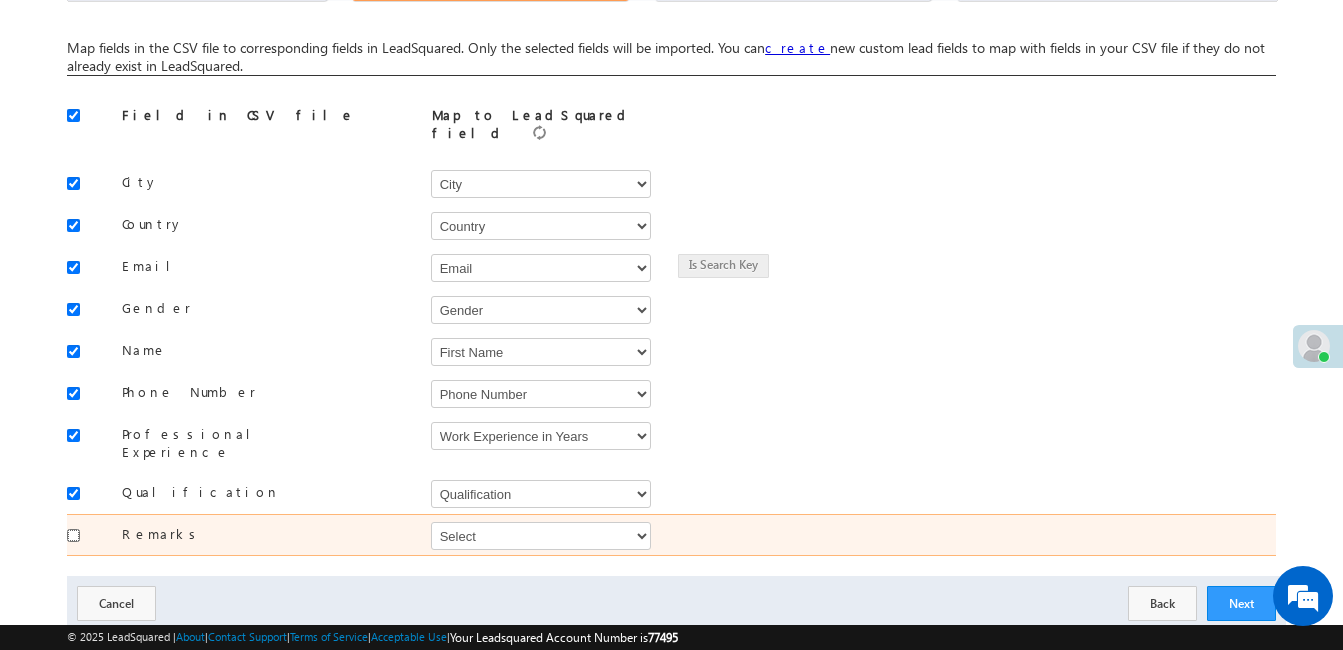 click at bounding box center [73, 535] 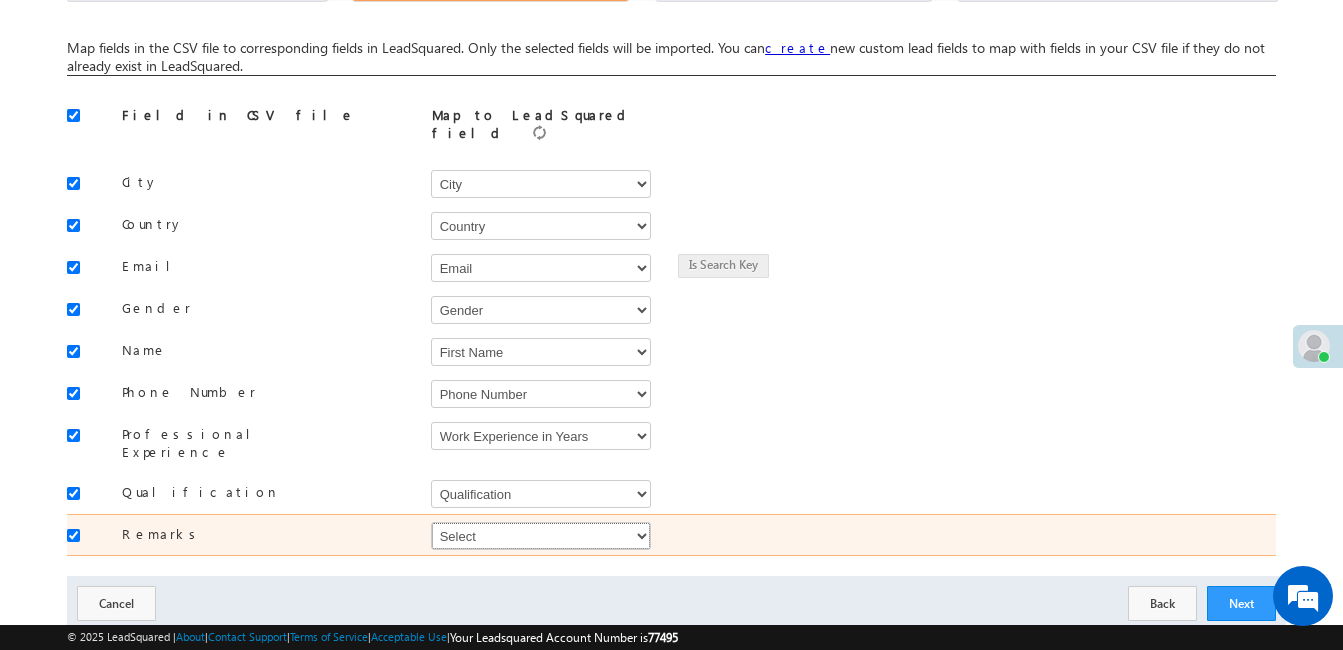 click on "Select Select Address 1 Address 2 Alternate Mobile Number Any specific university or program Campus City Company counselling mode Country Country Geotagging Course Created On Creative Current Organization Date of Birth Disposition DNP Count Do Not Call Do Not Email Do Not SMS Do Not Track Do you have a valid passport Do you have scholarships Dropped Off Reason Email English Proficiency test taken  First Name Form Number Full Name Gender Have you Completed Graduation Have you Completed Post Graduation Have you Completed XII Class Highest Degree Intake Interested Country intProgram intUniv intUniversity Job Title Keyword Last Call Notes Last Name Latitude Lead Source Lead Stage Longitude Medium Next Call Date and Time Not Interested Reason Notes Occupation Order Value Owner Passport Photo - Status Percentage Scored in Graduation Percentage Scored in Post Graduation Percentage Scored in X Class Percentage scored in XII Class percentageinUG Phone Number Program Interested For Program Name Promotional Video Link" at bounding box center [541, 536] 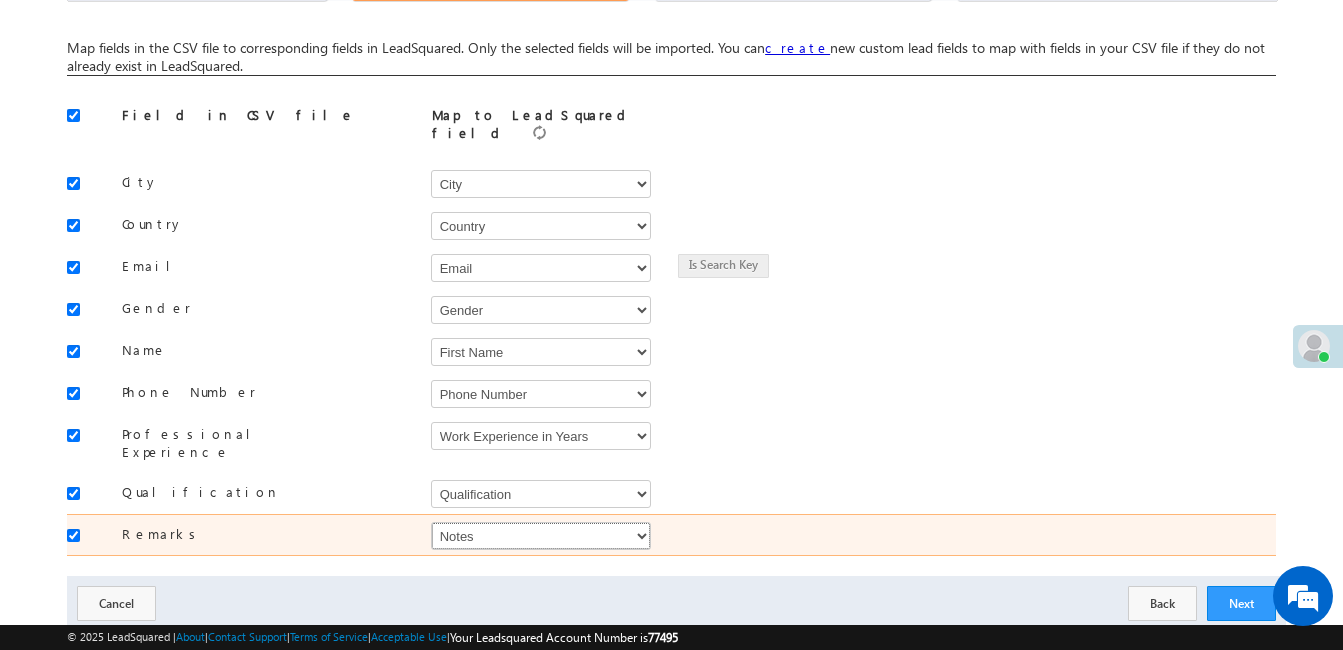 click on "Select Select Address 1 Address 2 Alternate Mobile Number Any specific university or program Campus City Company counselling mode Country Country Geotagging Course Created On Creative Current Organization Date of Birth Disposition DNP Count Do Not Call Do Not Email Do Not SMS Do Not Track Do you have a valid passport Do you have scholarships Dropped Off Reason Email English Proficiency test taken  First Name Form Number Full Name Gender Have you Completed Graduation Have you Completed Post Graduation Have you Completed XII Class Highest Degree Intake Interested Country intProgram intUniv intUniversity Job Title Keyword Last Call Notes Last Name Latitude Lead Source Lead Stage Longitude Medium Next Call Date and Time Not Interested Reason Notes Occupation Order Value Owner Passport Photo - Status Percentage Scored in Graduation Percentage Scored in Post Graduation Percentage Scored in X Class Percentage scored in XII Class percentageinUG Phone Number Program Interested For Program Name Promotional Video Link" at bounding box center (541, 536) 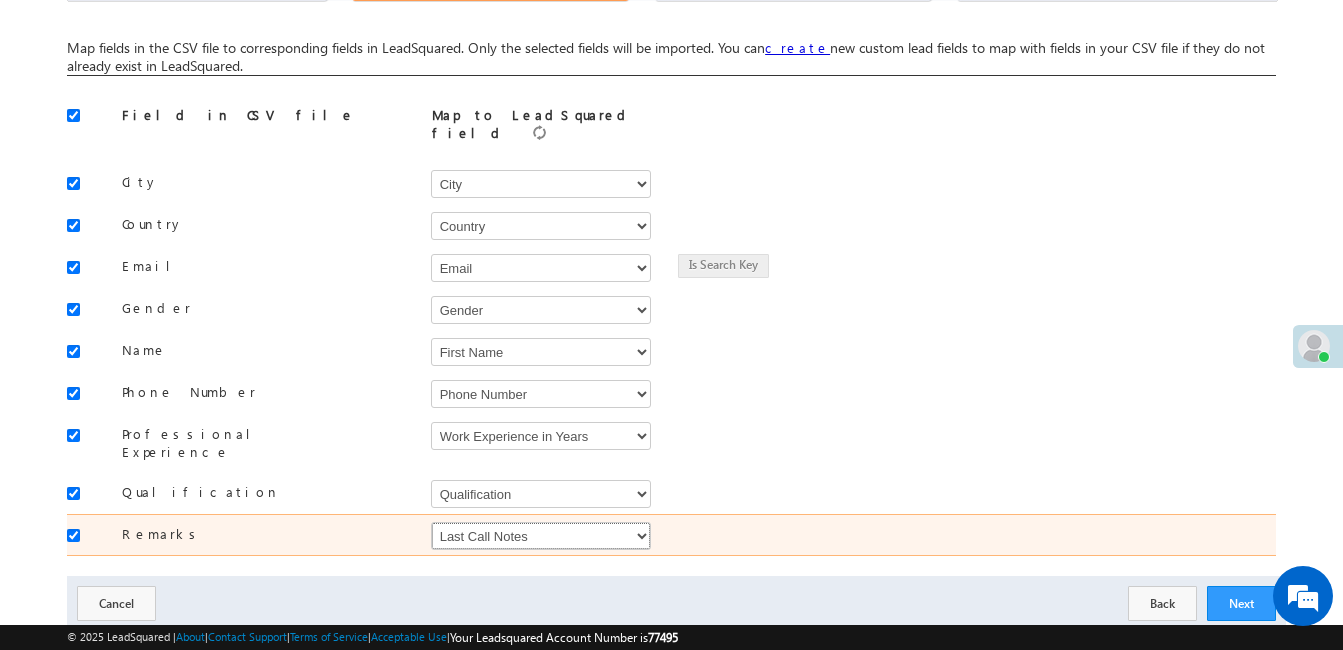 click on "Select Select Address 1 Address 2 Alternate Mobile Number Any specific university or program Campus City Company counselling mode Country Country Geotagging Course Created On Creative Current Organization Date of Birth Disposition DNP Count Do Not Call Do Not Email Do Not SMS Do Not Track Do you have a valid passport Do you have scholarships Dropped Off Reason Email English Proficiency test taken  First Name Form Number Full Name Gender Have you Completed Graduation Have you Completed Post Graduation Have you Completed XII Class Highest Degree Intake Interested Country intProgram intUniv intUniversity Job Title Keyword Last Call Notes Last Name Latitude Lead Source Lead Stage Longitude Medium Next Call Date and Time Not Interested Reason Notes Occupation Order Value Owner Passport Photo - Status Percentage Scored in Graduation Percentage Scored in Post Graduation Percentage Scored in X Class Percentage scored in XII Class percentageinUG Phone Number Program Interested For Program Name Promotional Video Link" at bounding box center [541, 536] 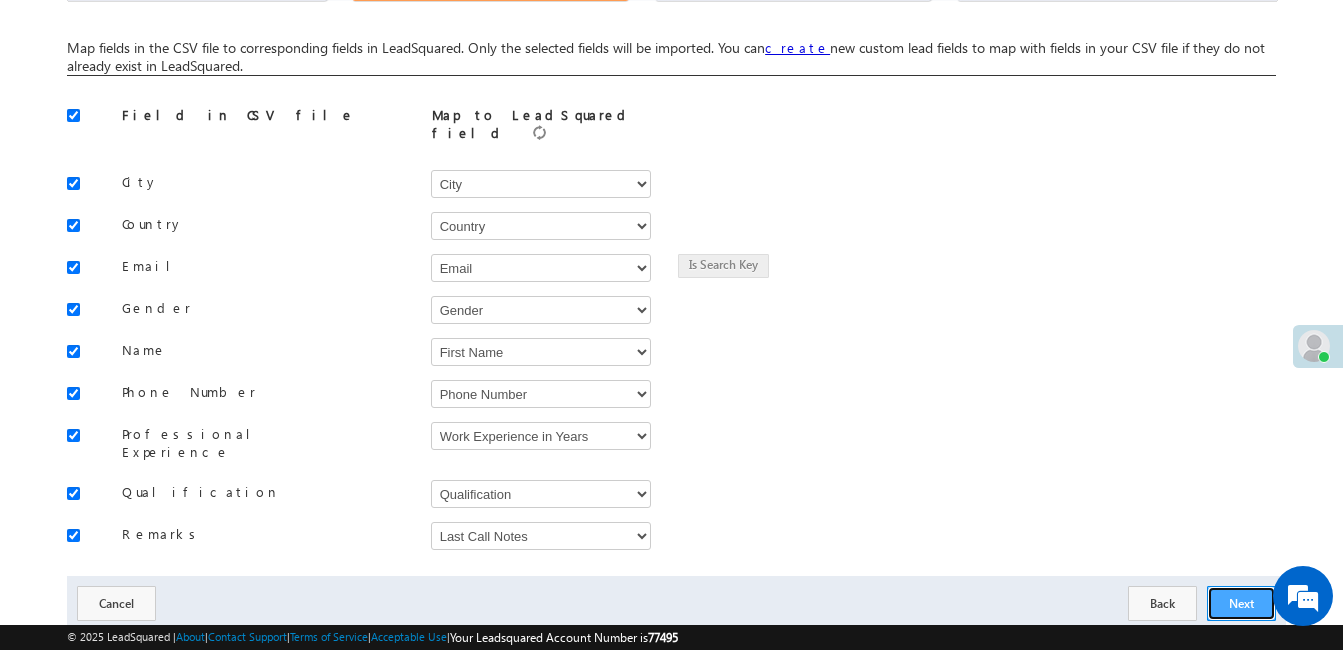click on "Next" at bounding box center [1241, 603] 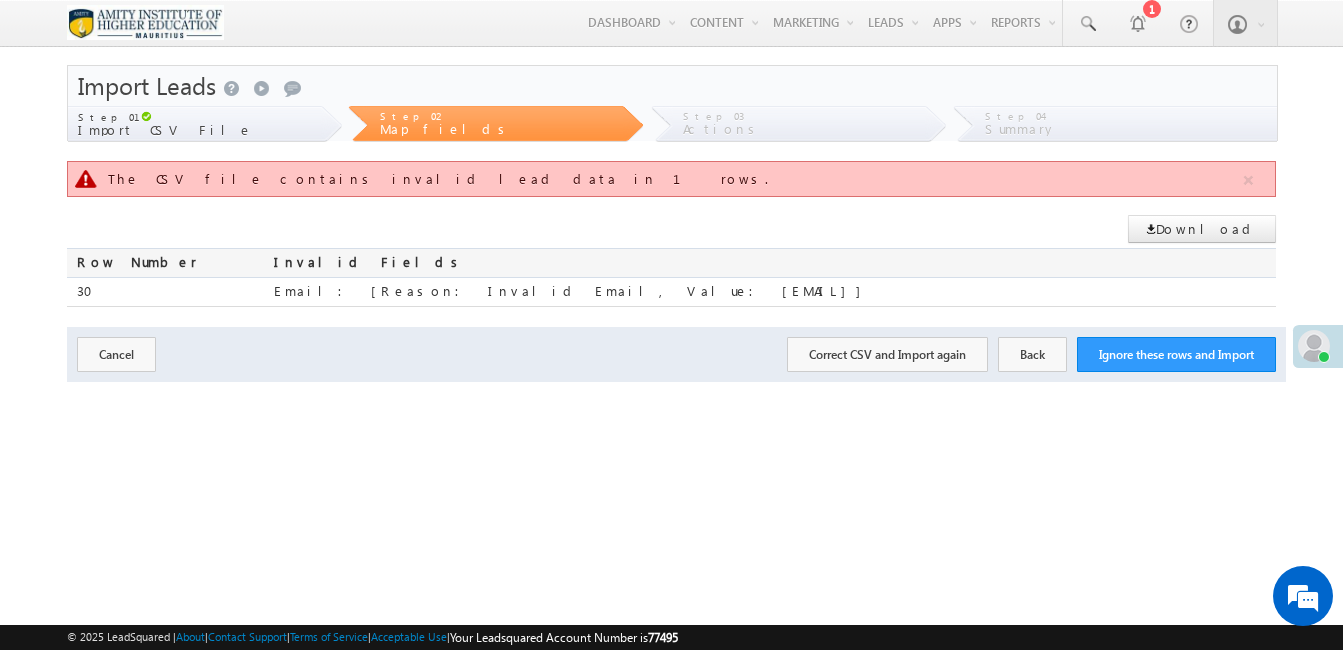 scroll, scrollTop: 0, scrollLeft: 0, axis: both 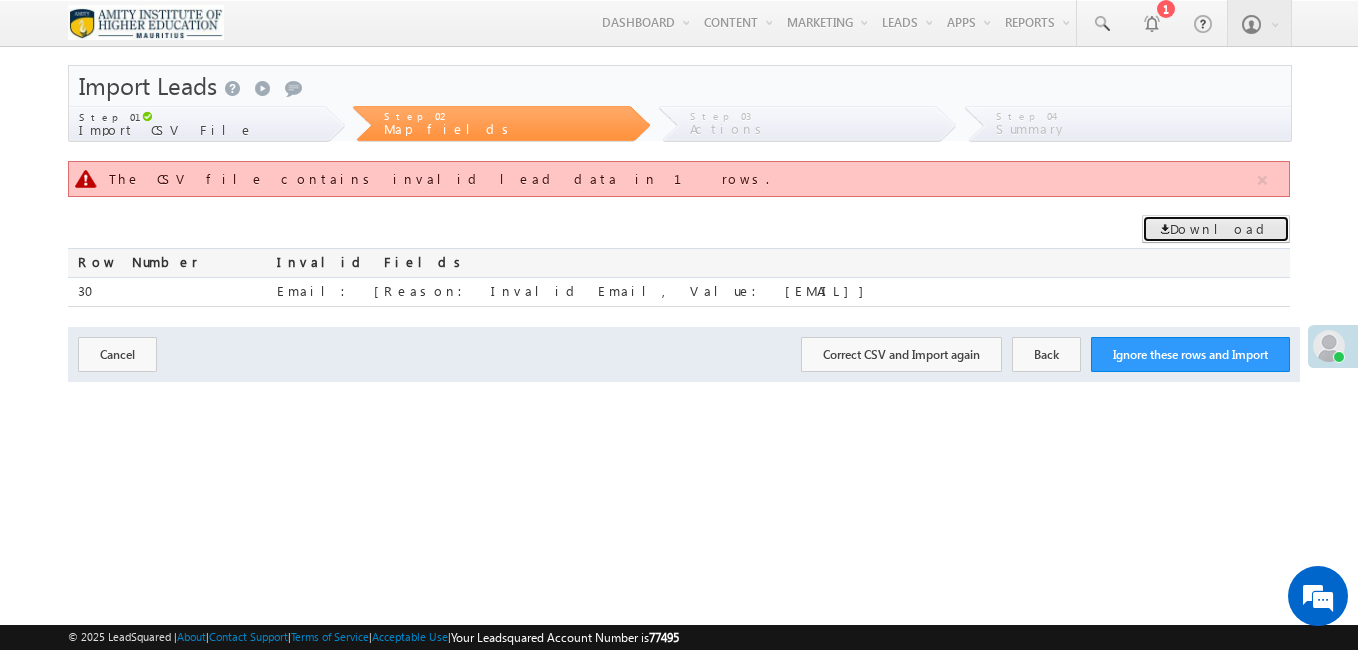 click on "Download" at bounding box center (1216, 229) 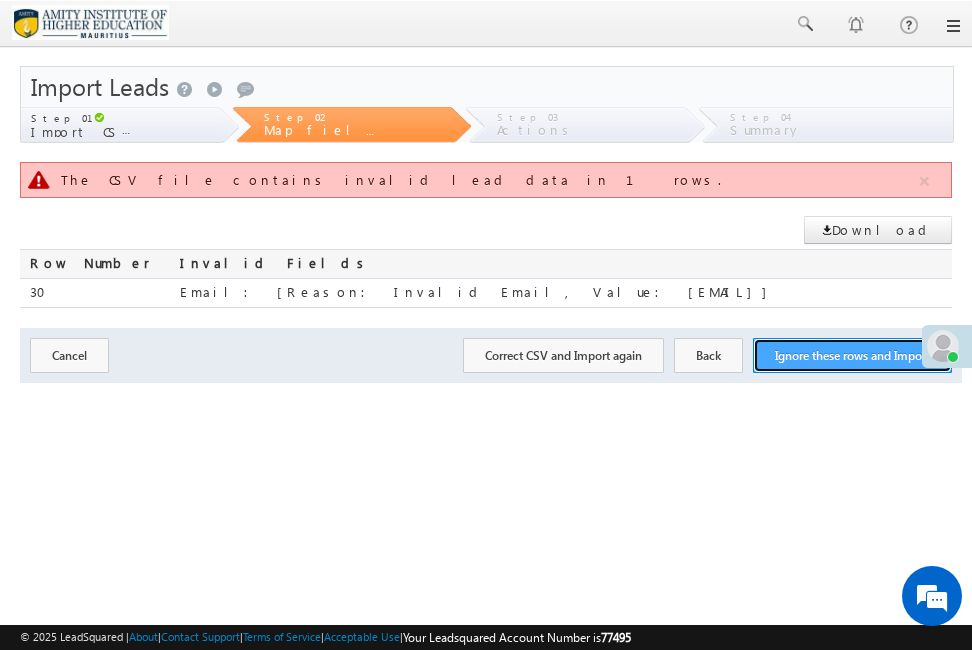 click on "Ignore these rows and Import" at bounding box center (852, 355) 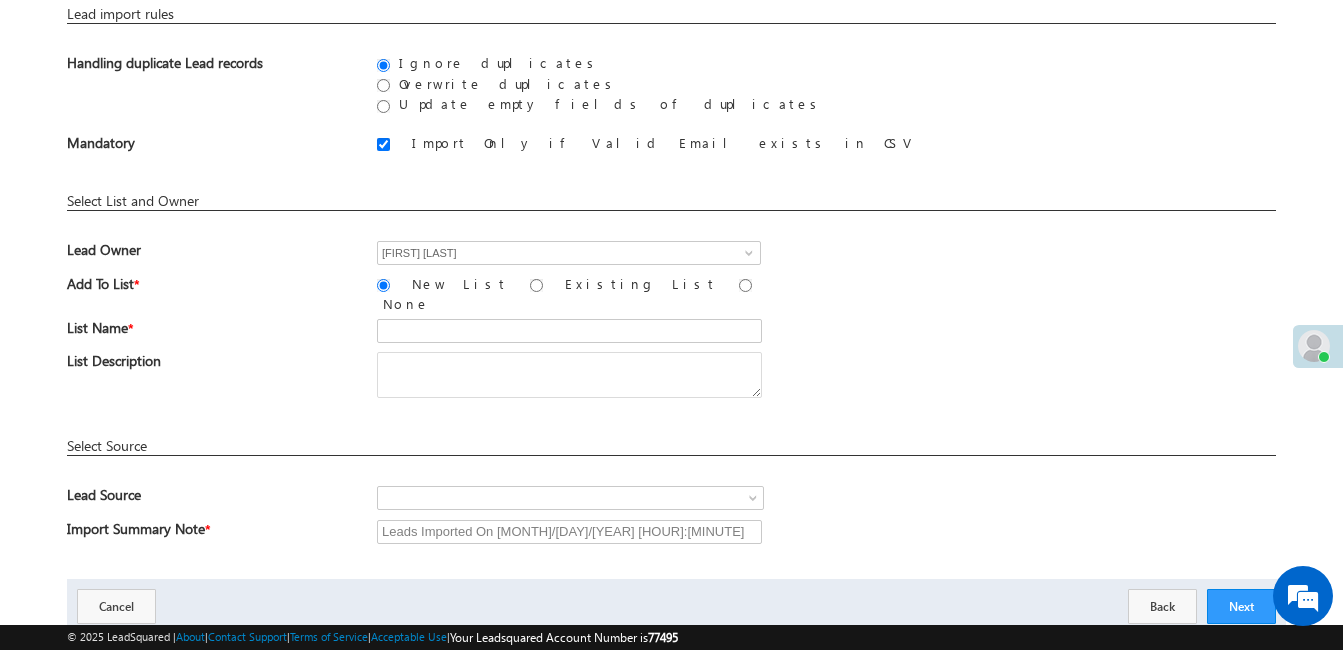 scroll, scrollTop: 148, scrollLeft: 0, axis: vertical 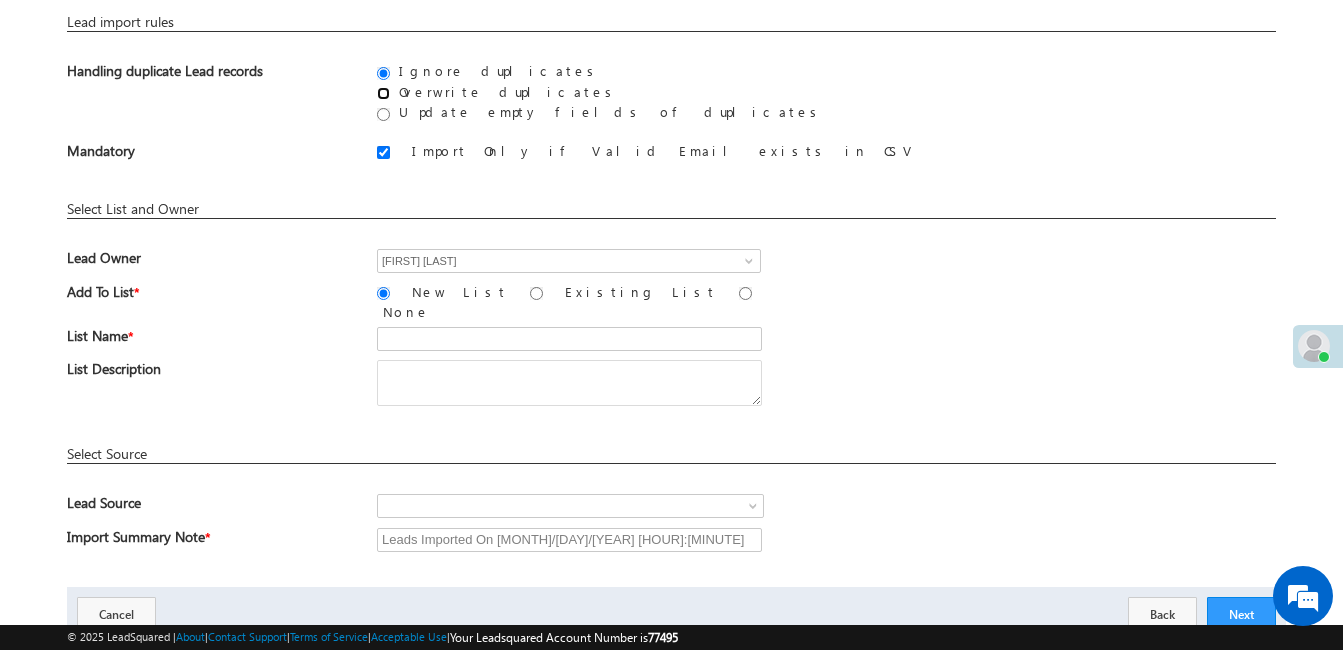 click on "Overwrite duplicates" at bounding box center [383, 93] 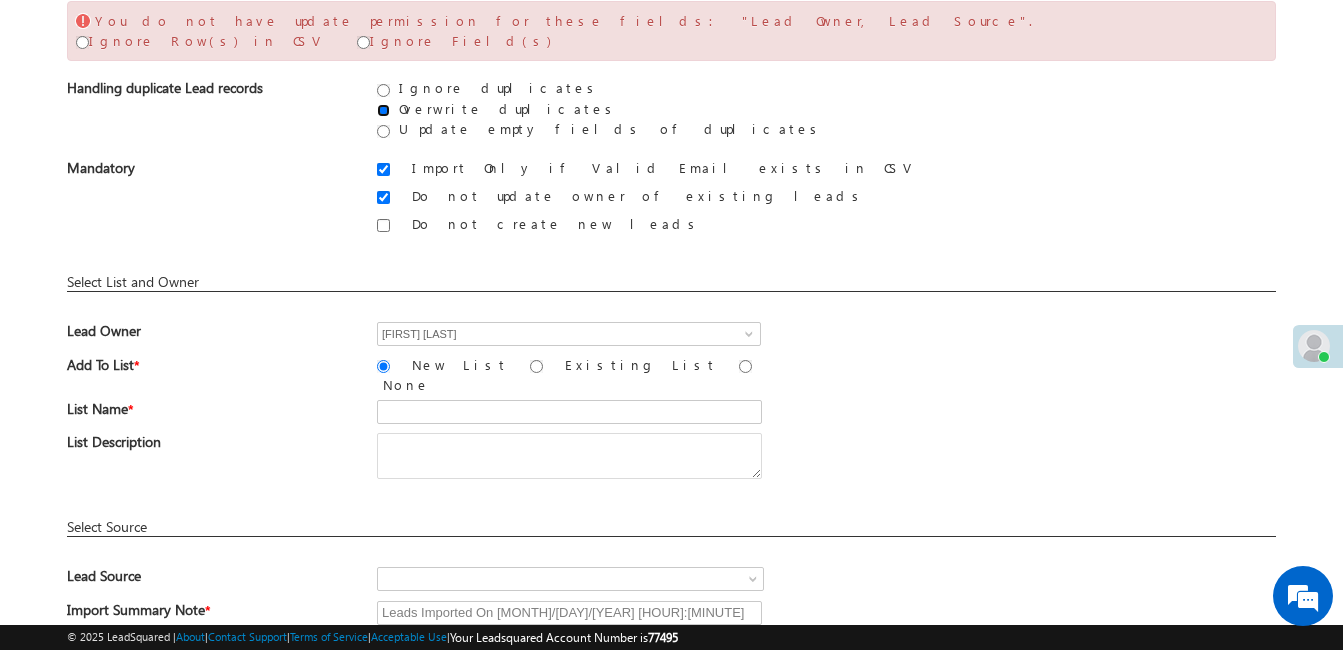 scroll, scrollTop: 218, scrollLeft: 0, axis: vertical 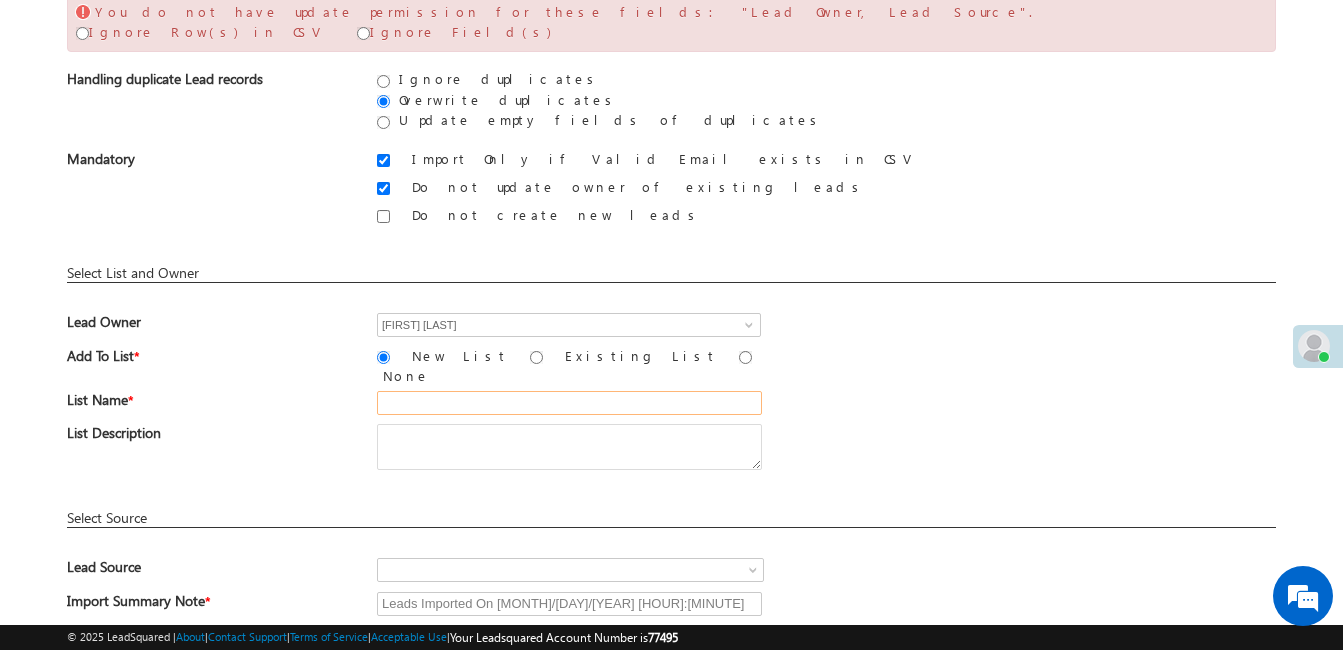click at bounding box center (569, 403) 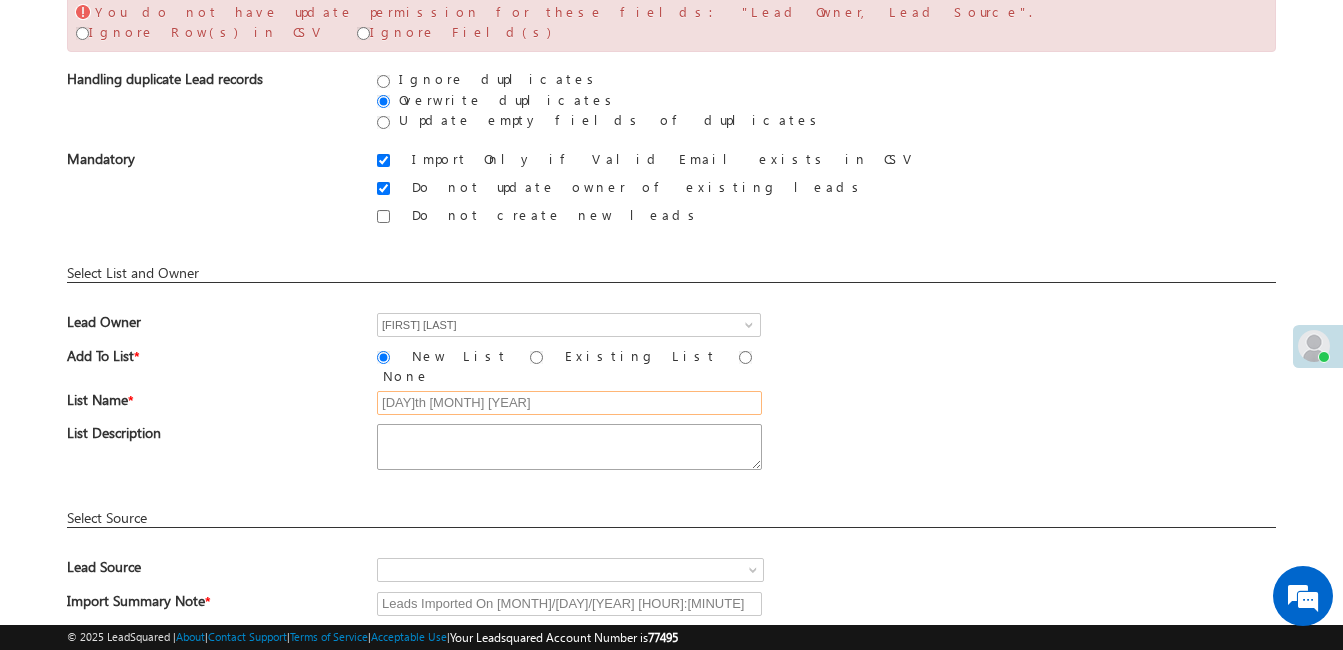 type on "18th July 2025" 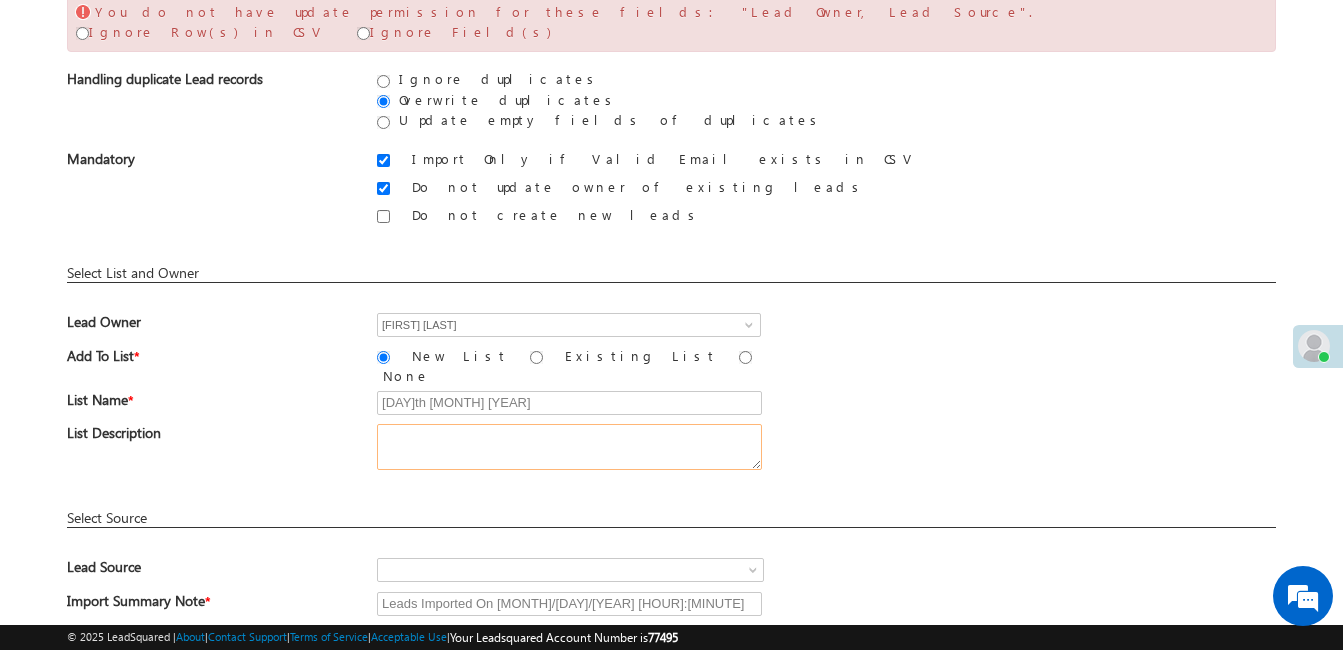 click at bounding box center (569, 447) 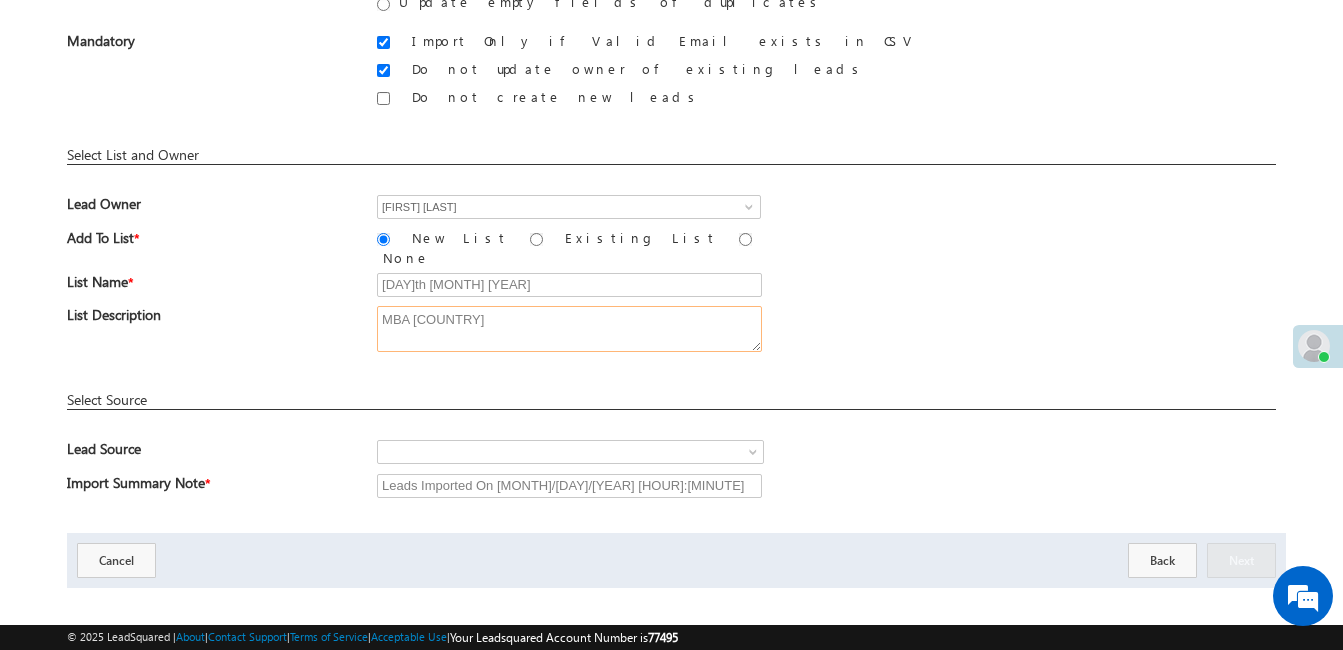 scroll, scrollTop: 346, scrollLeft: 0, axis: vertical 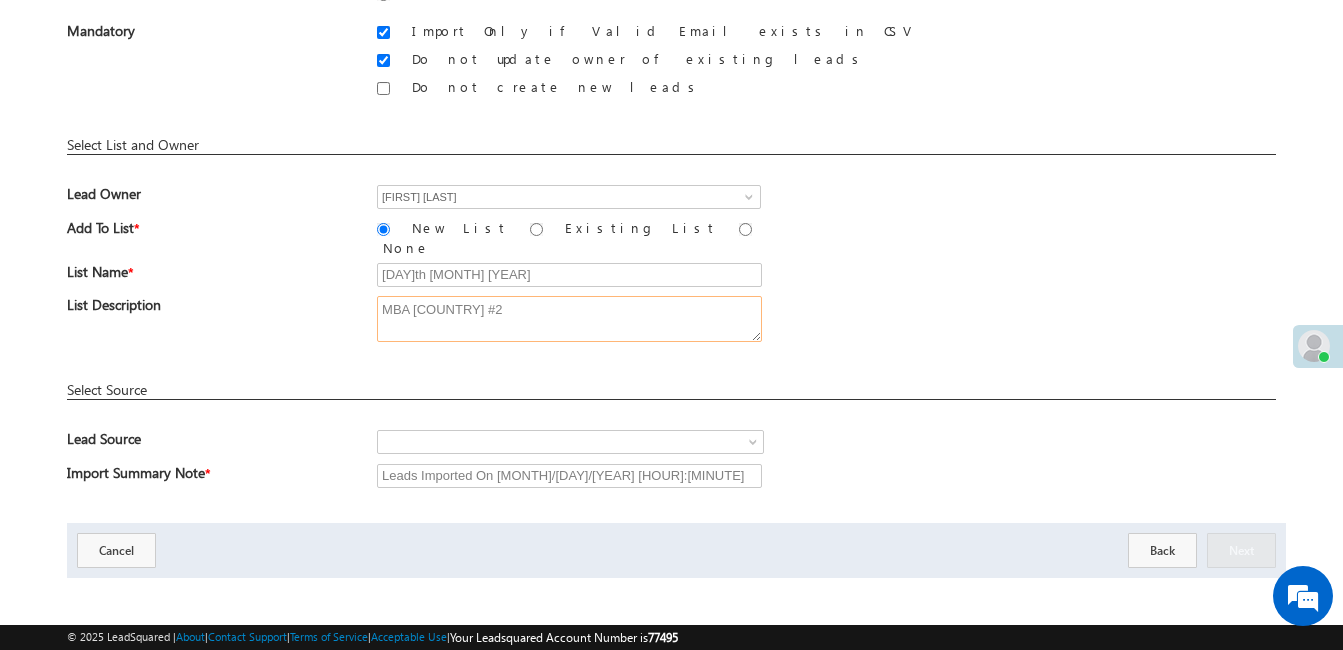 click on "MBA Mauritius #2" at bounding box center [569, 319] 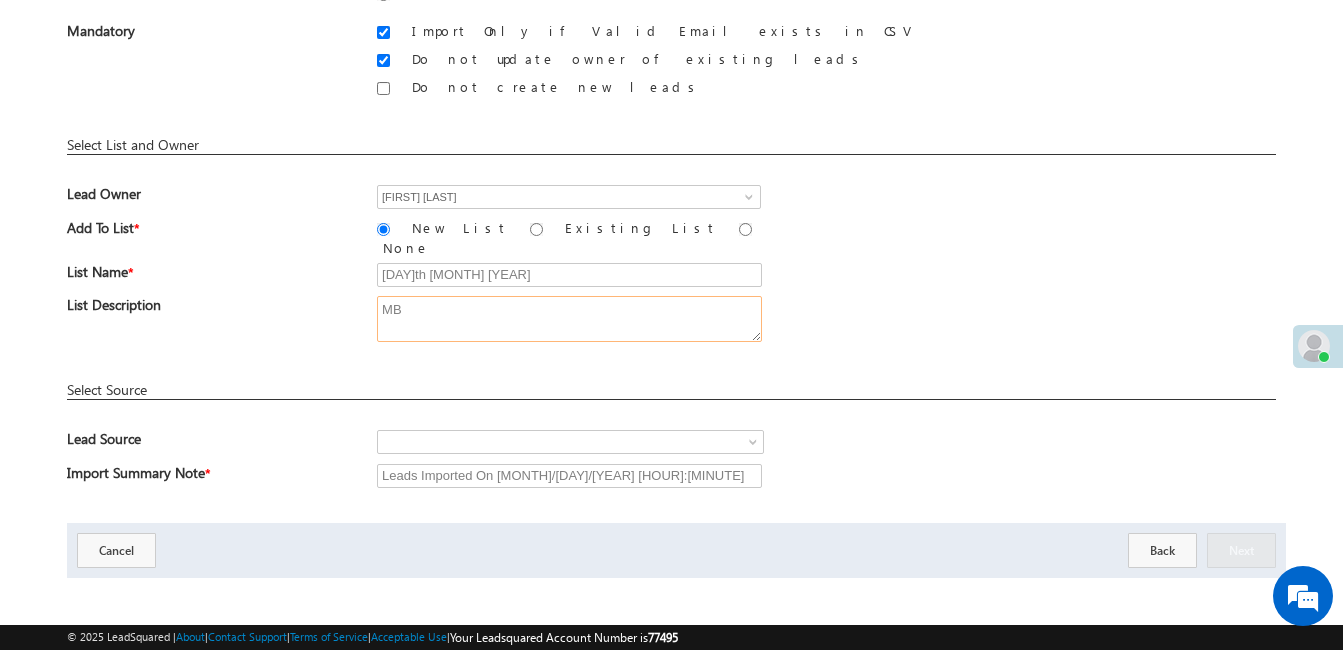 type on "M" 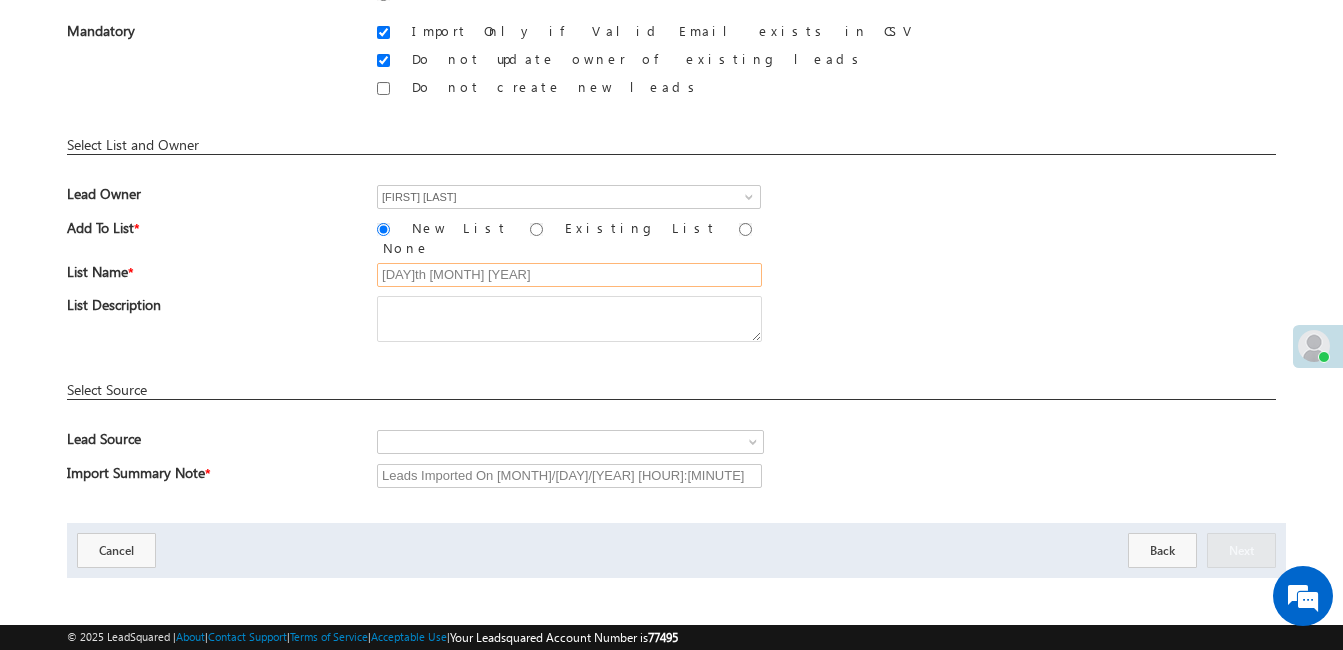 click on "18th July 2025" at bounding box center (569, 275) 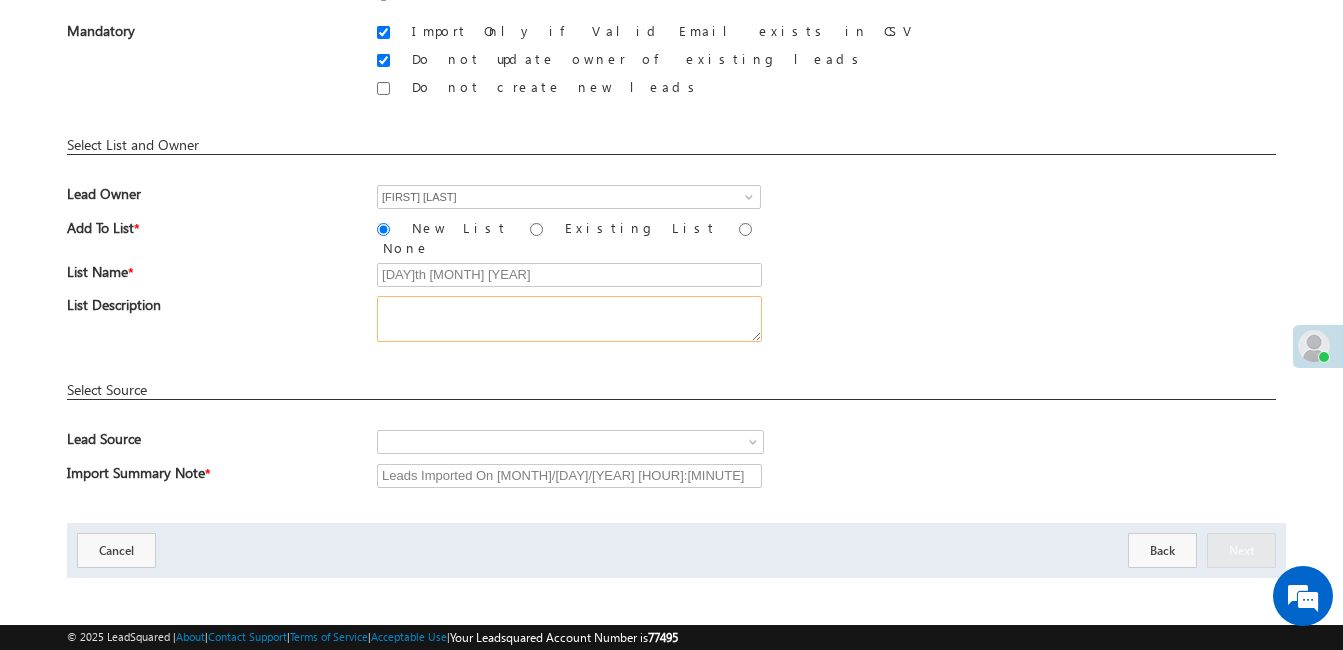 click at bounding box center (569, 319) 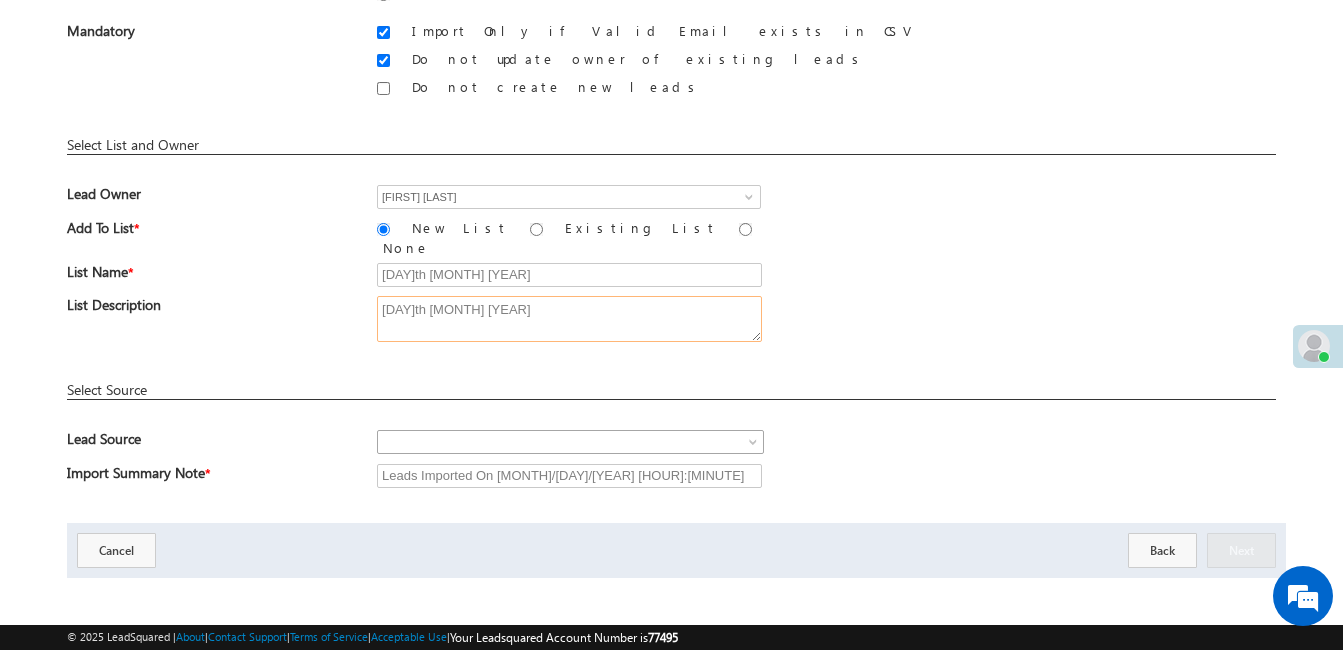 type on "18th July 2025" 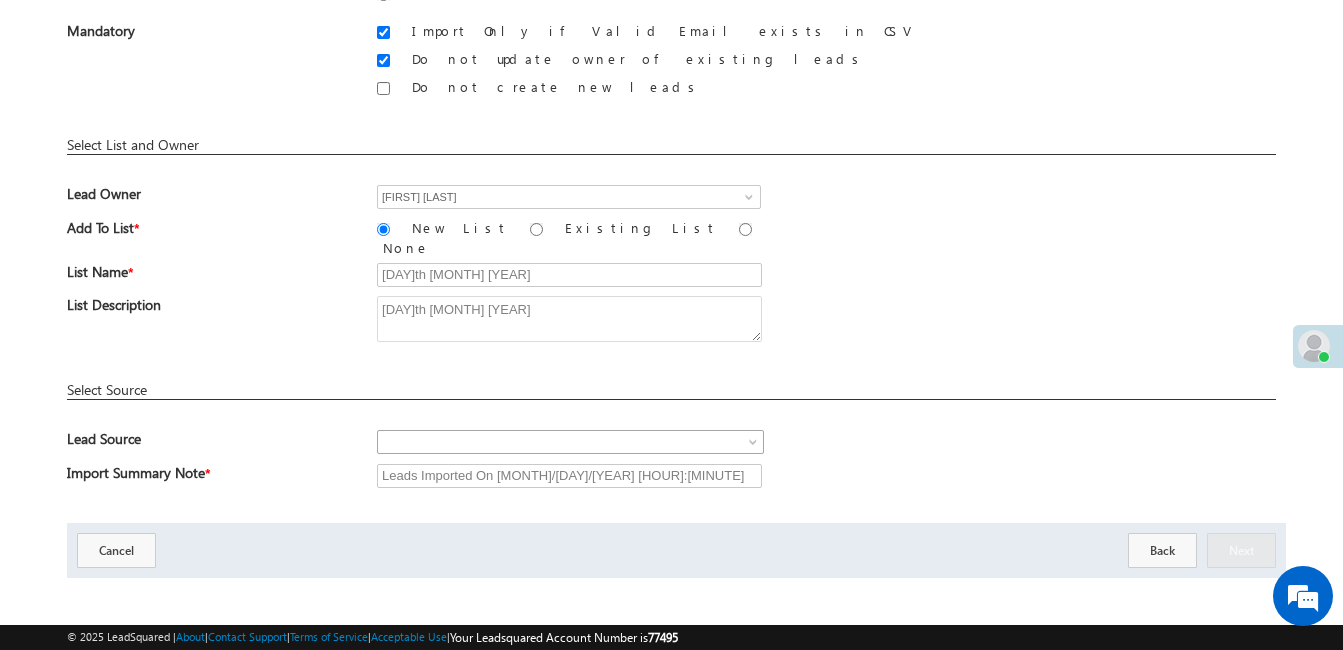 click at bounding box center (546, 442) 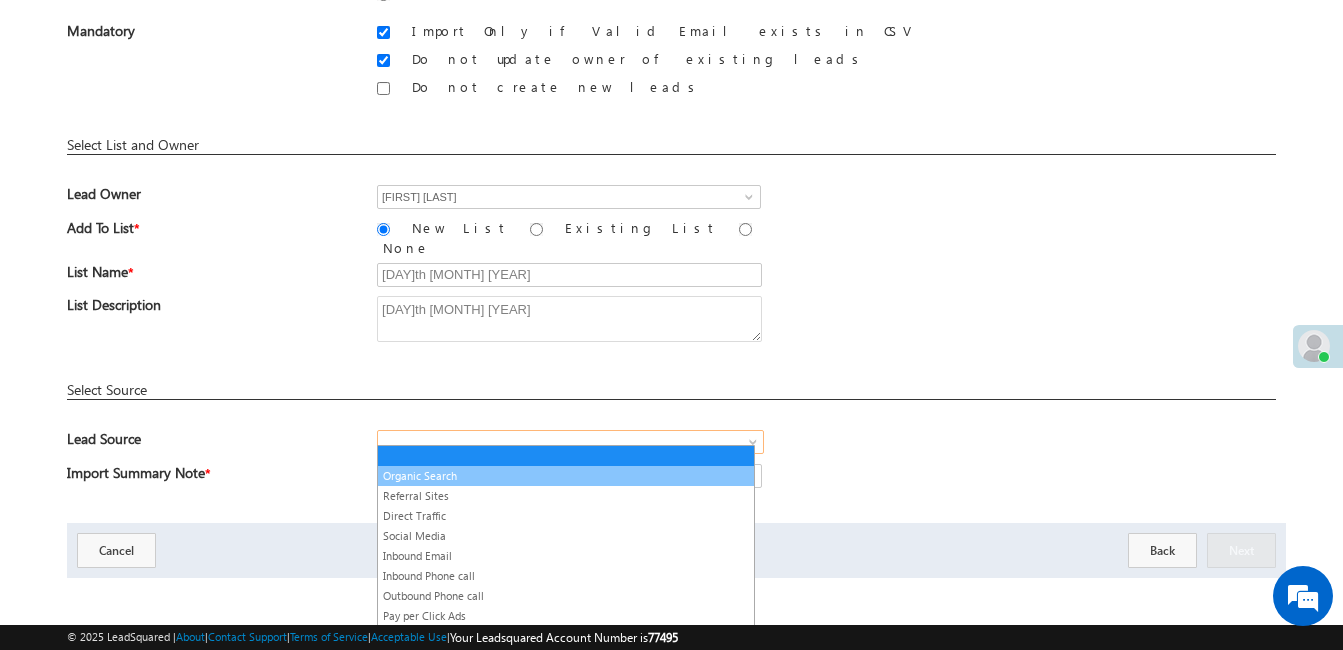 click on "Organic Search" at bounding box center [566, 476] 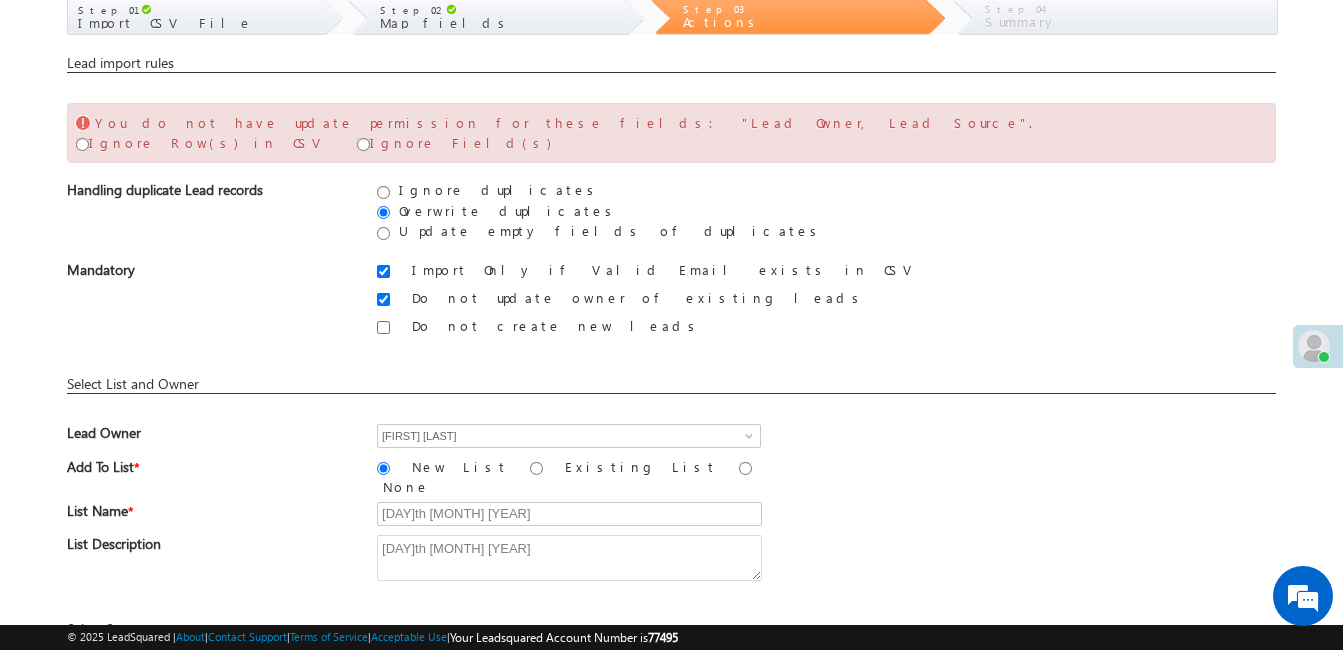 scroll, scrollTop: 97, scrollLeft: 0, axis: vertical 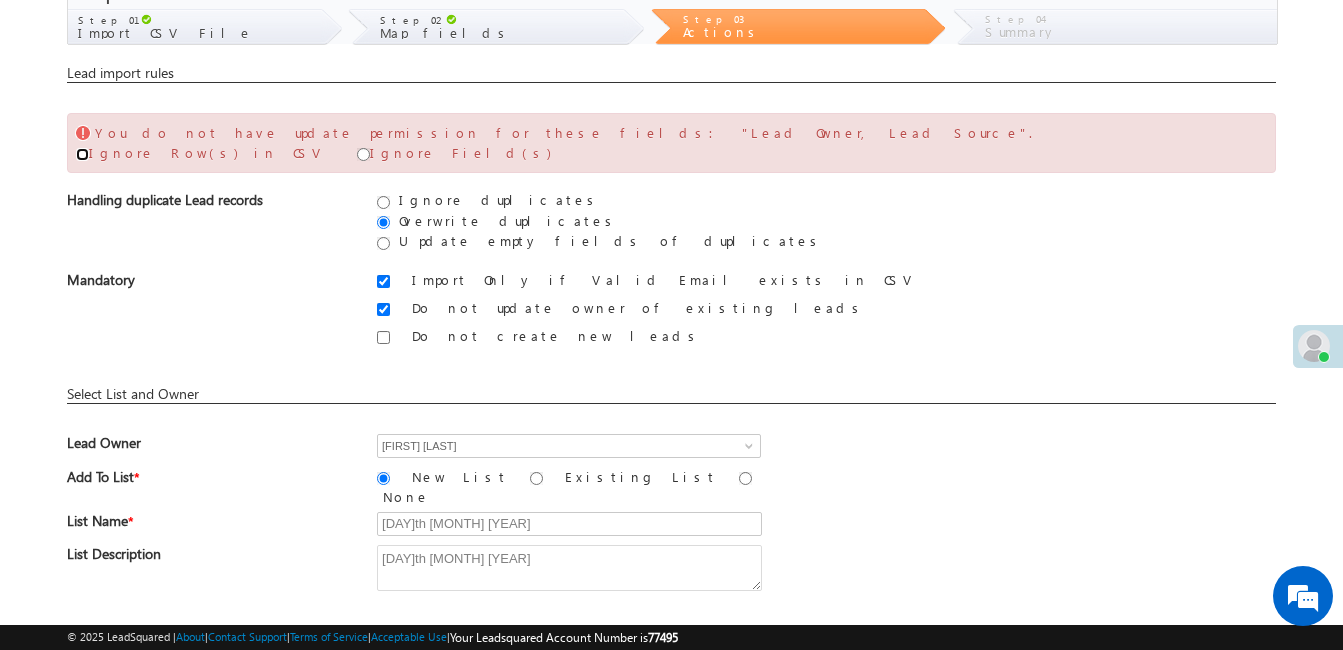 click at bounding box center (82, 154) 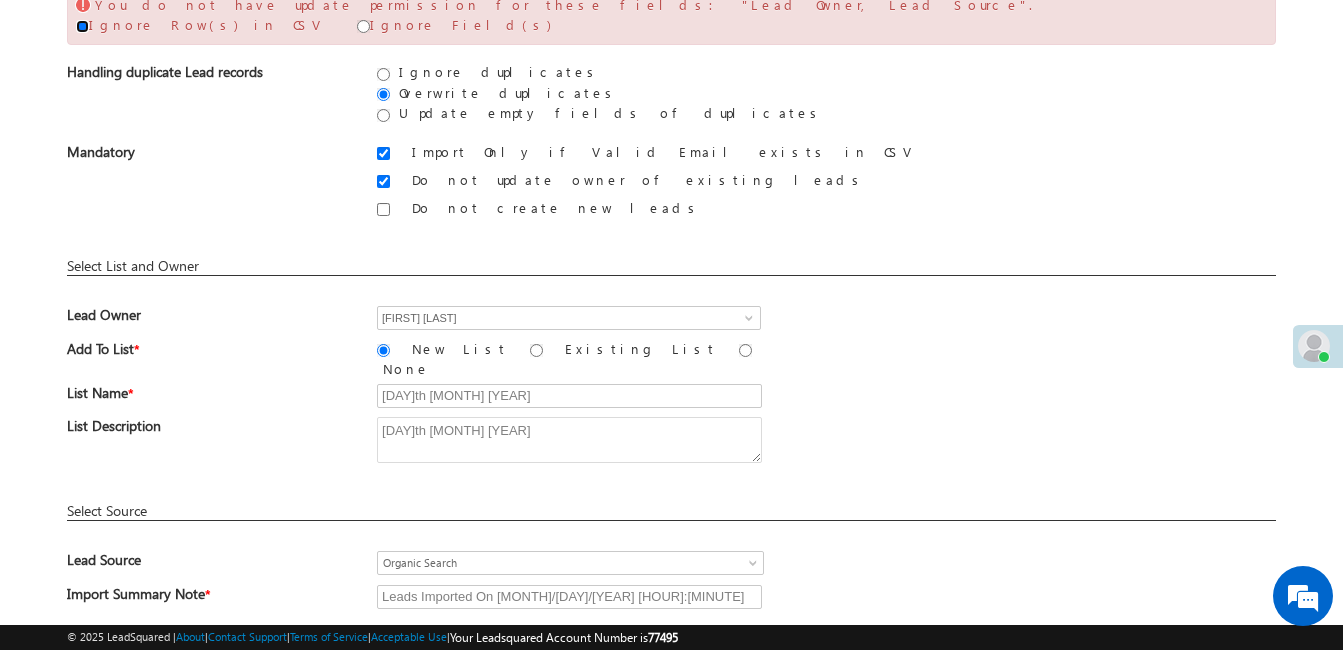 scroll, scrollTop: 346, scrollLeft: 0, axis: vertical 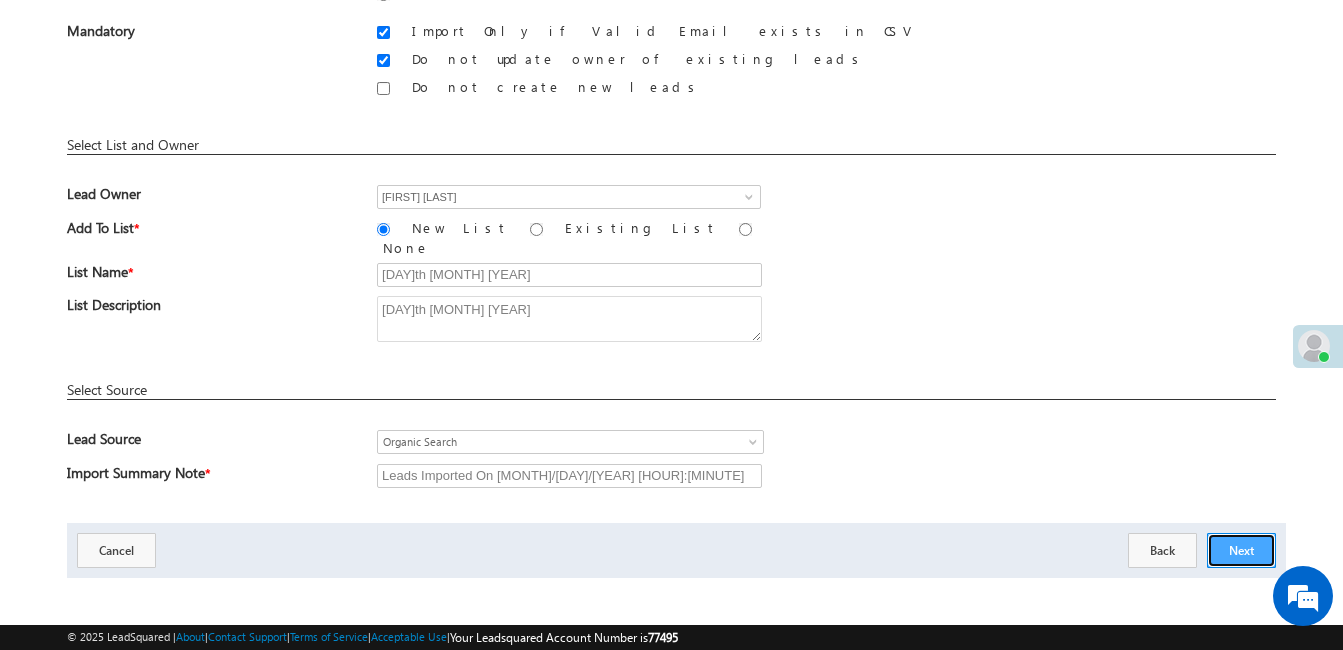 click on "Next" at bounding box center (1241, 550) 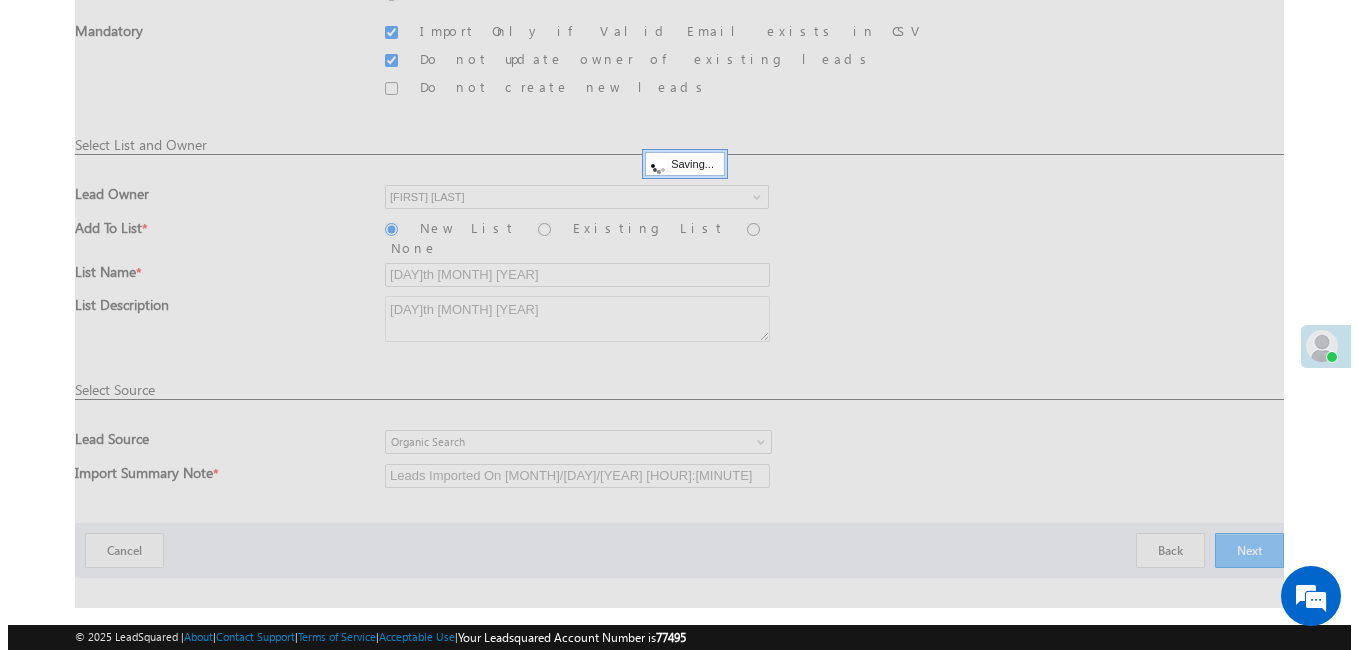 scroll, scrollTop: 0, scrollLeft: 0, axis: both 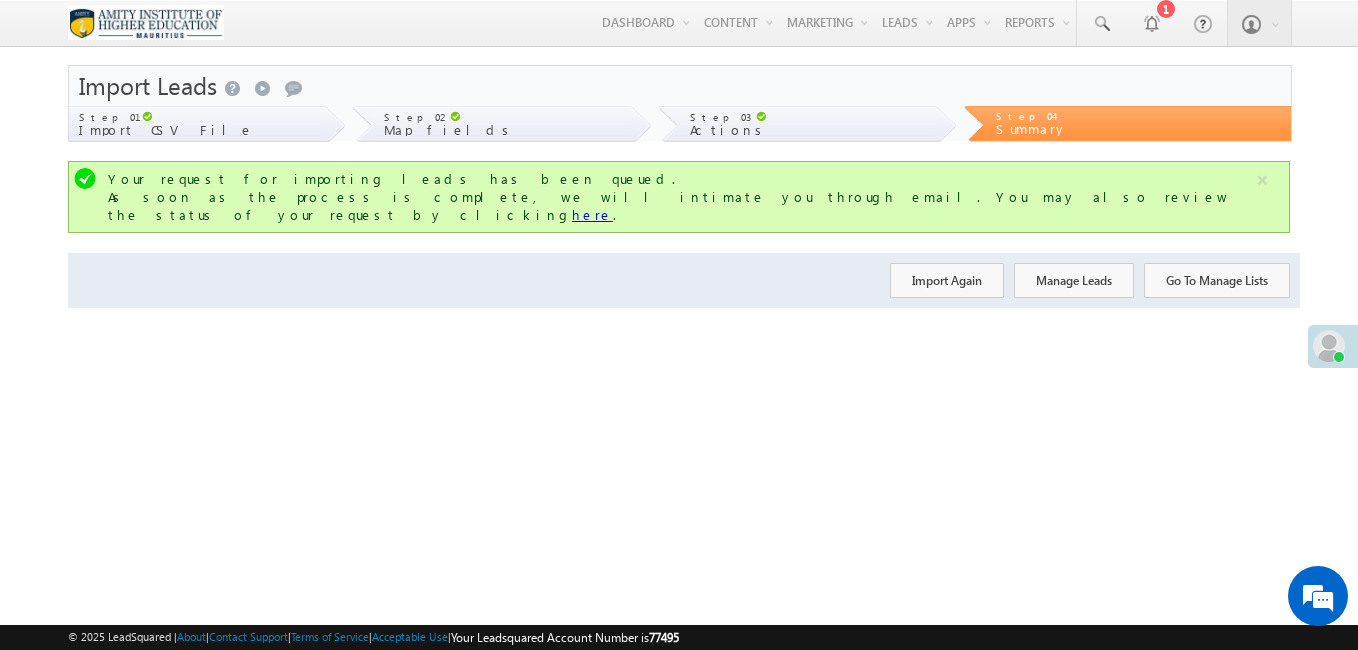 click on "here" at bounding box center (592, 214) 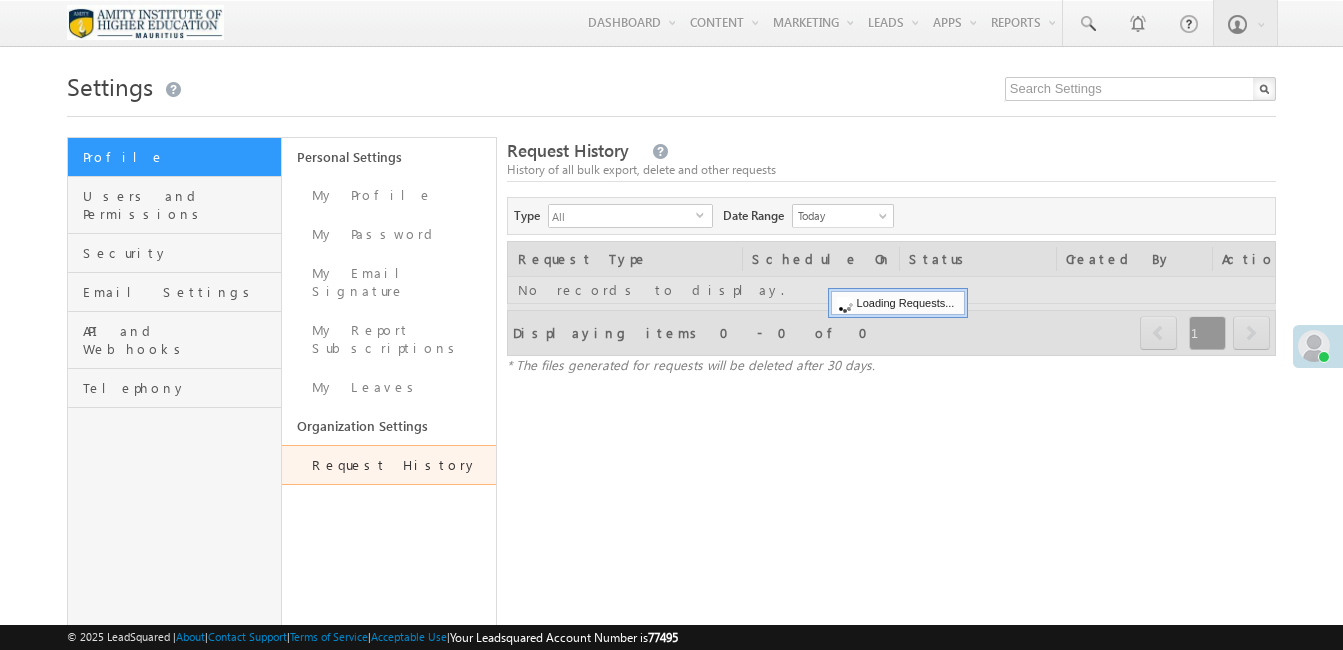 scroll, scrollTop: 0, scrollLeft: 0, axis: both 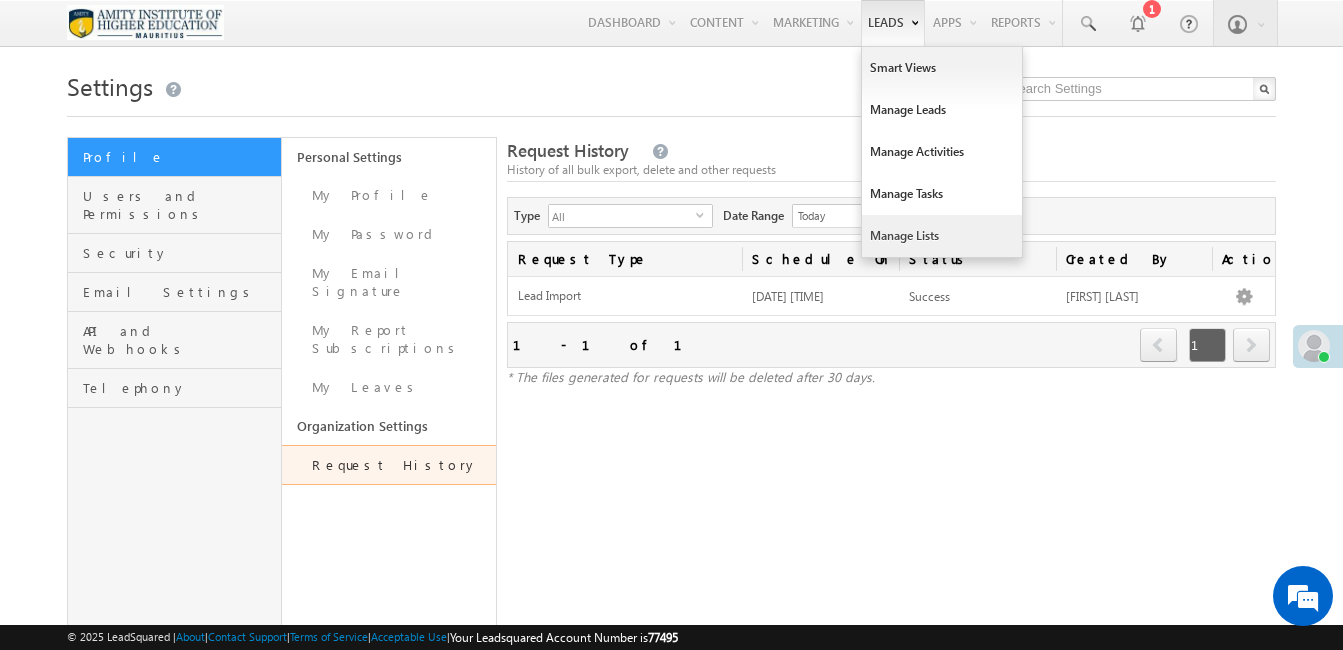 click on "Manage Lists" at bounding box center [942, 236] 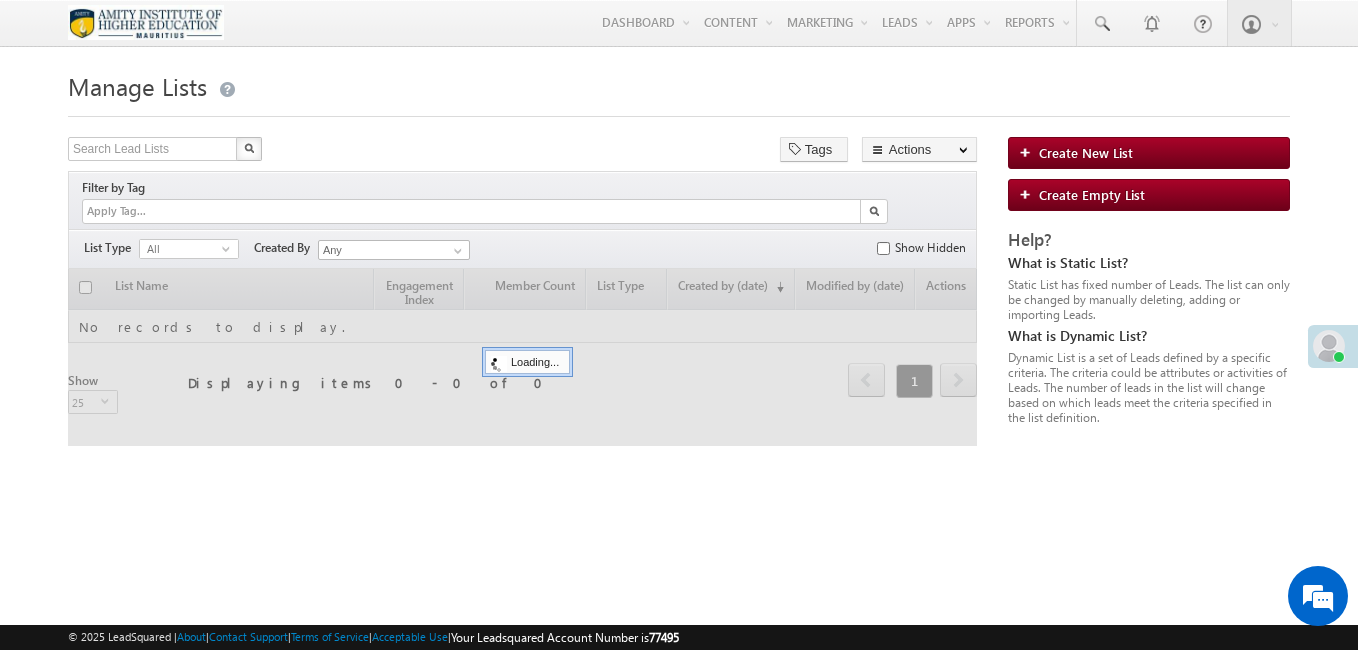 scroll, scrollTop: 0, scrollLeft: 0, axis: both 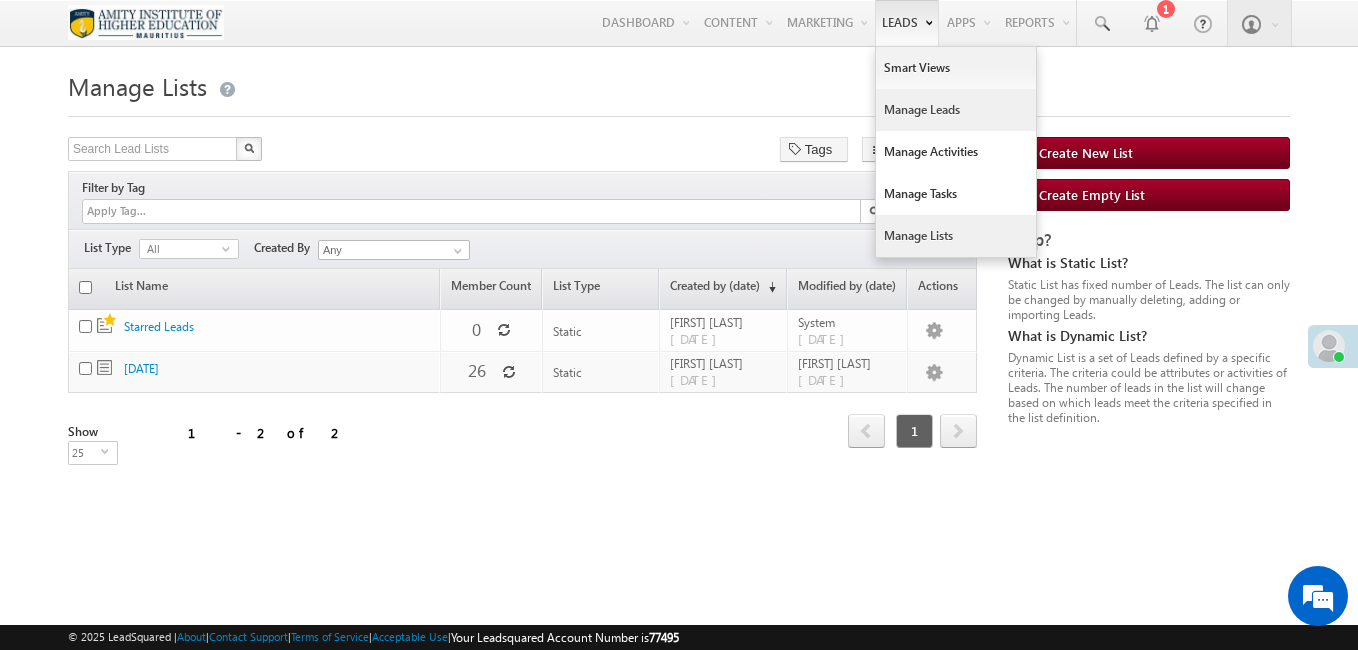 click on "Manage Leads" at bounding box center (956, 110) 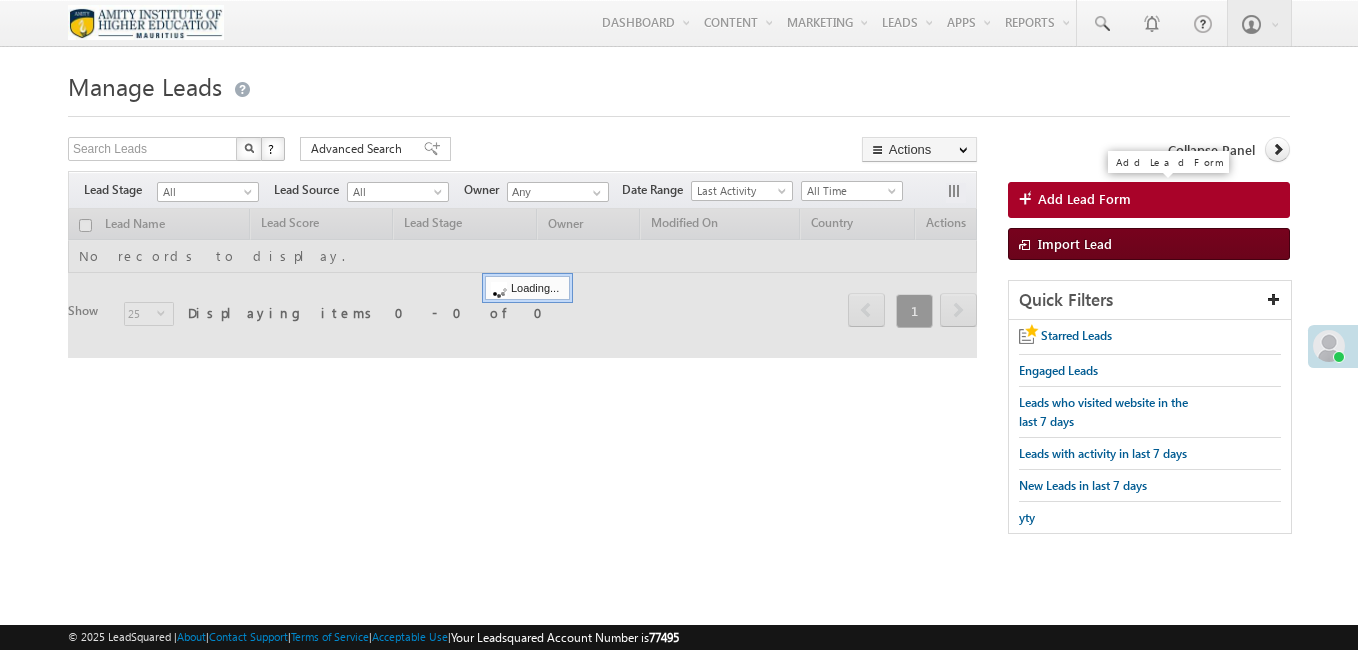 scroll, scrollTop: 0, scrollLeft: 0, axis: both 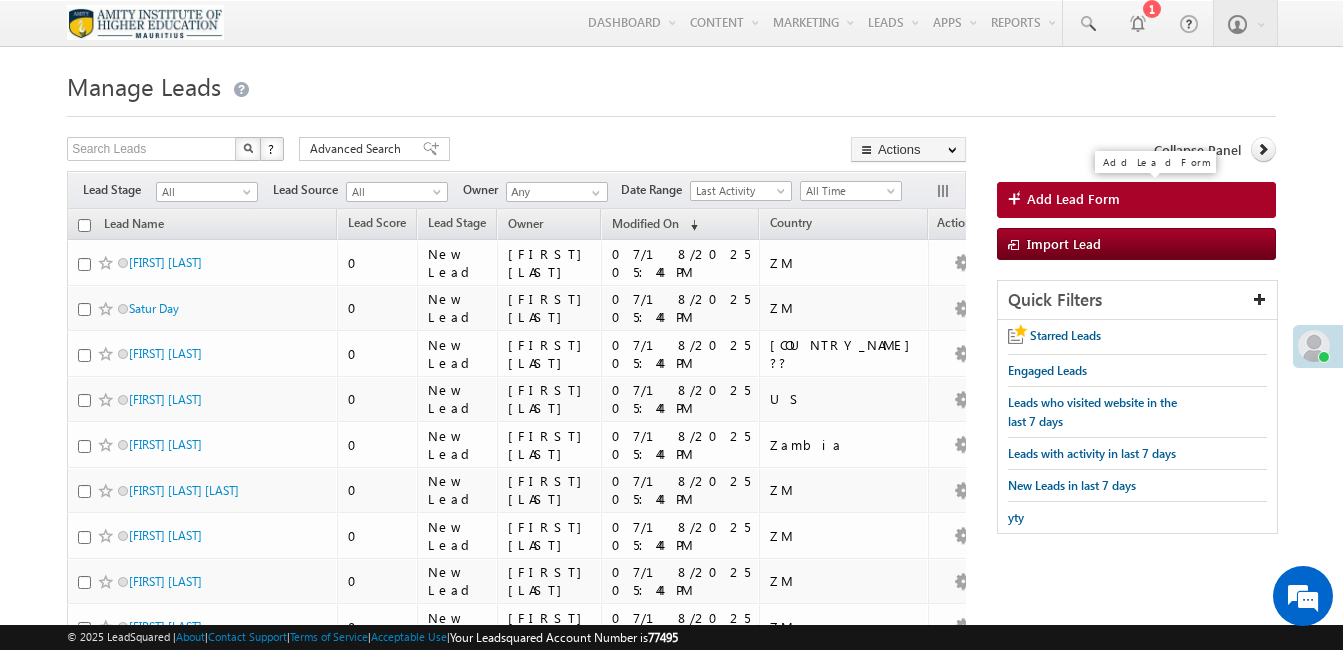 click on "Add Lead Form" at bounding box center (1136, 200) 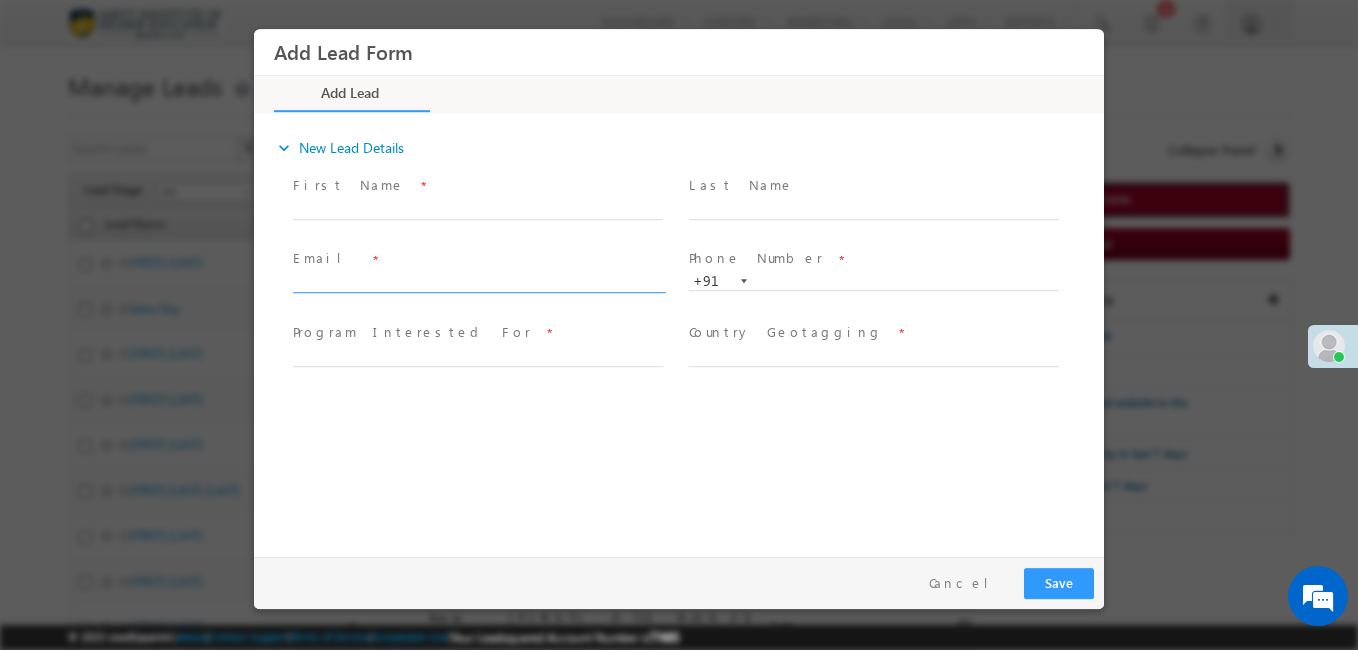 scroll, scrollTop: 0, scrollLeft: 0, axis: both 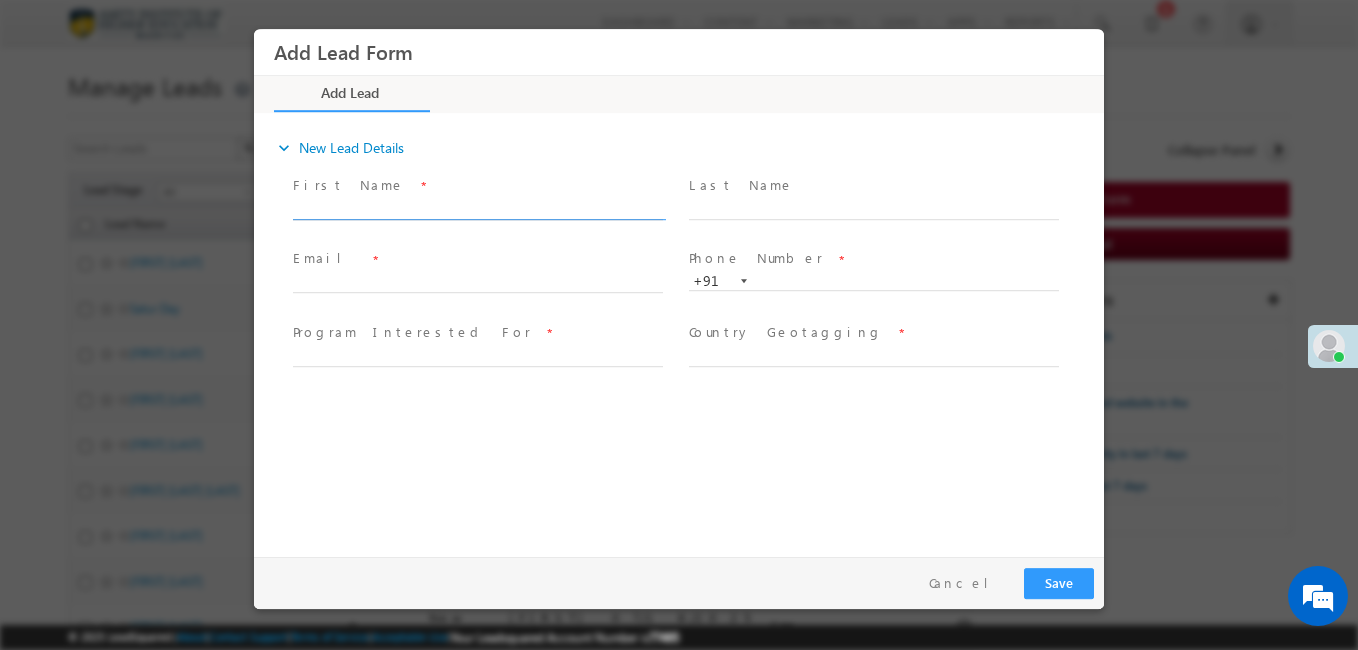 click at bounding box center [478, 210] 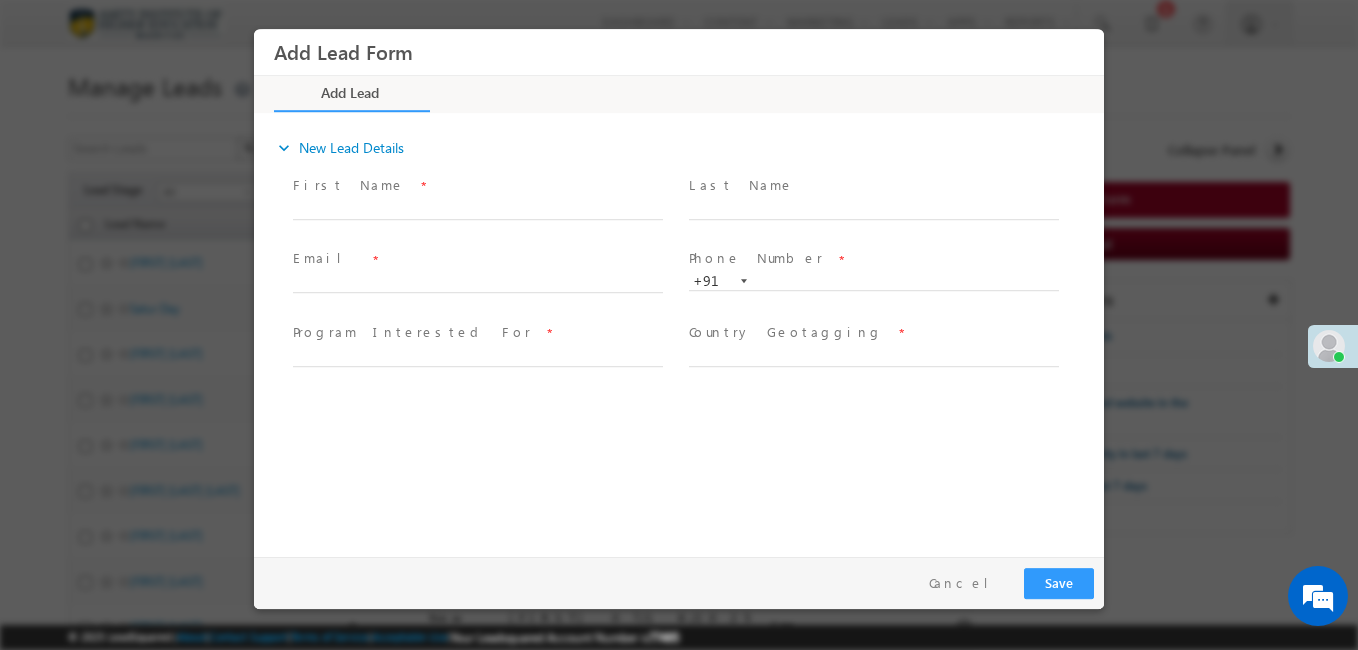 click on "expand_more New Lead Details
[FIRST] Name" at bounding box center (684, 332) 